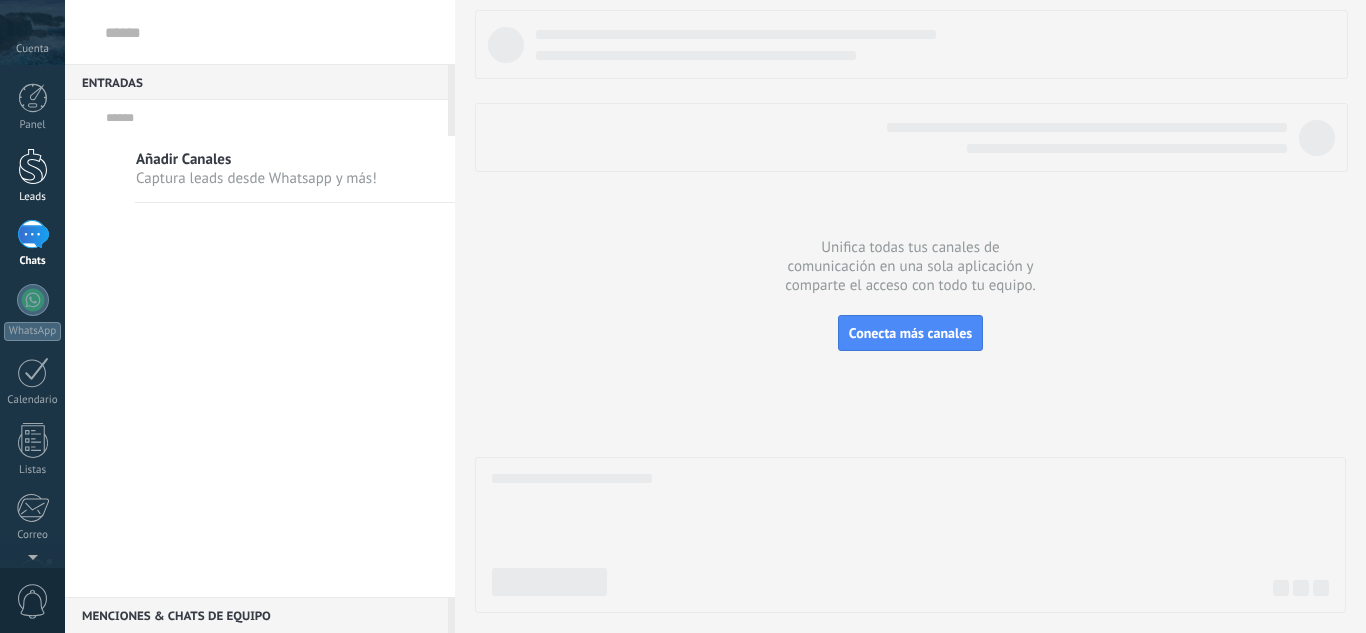 scroll, scrollTop: 0, scrollLeft: 0, axis: both 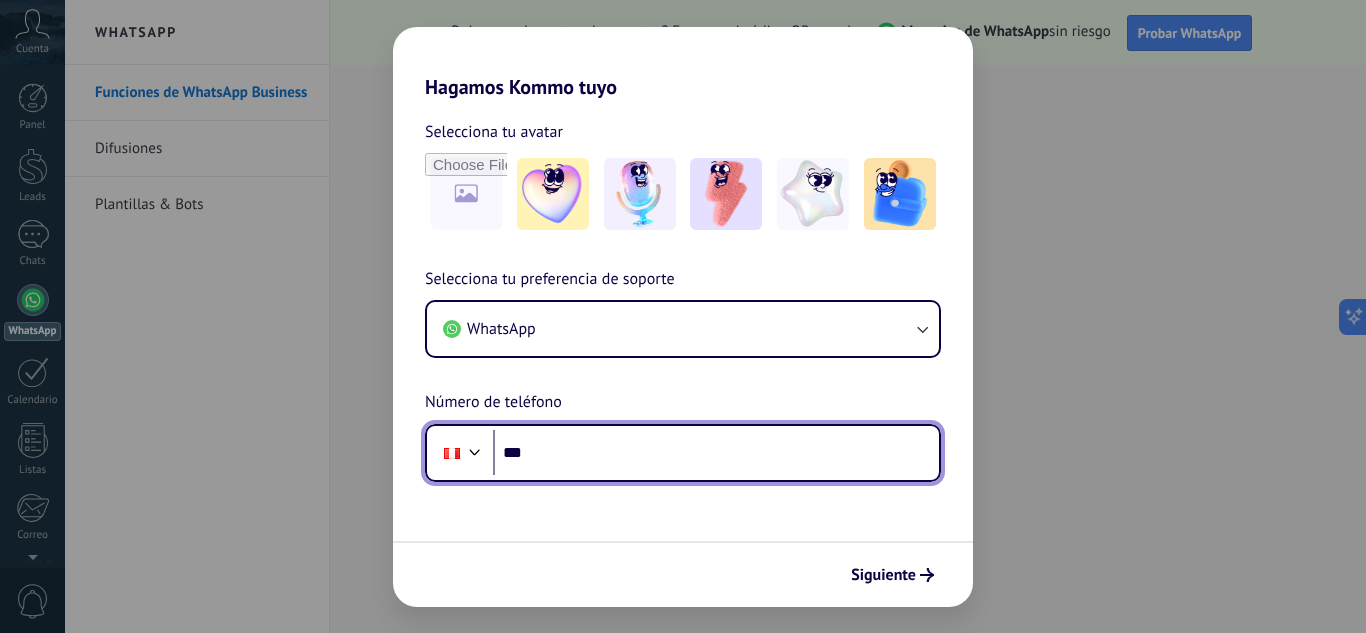 click on "***" at bounding box center [716, 453] 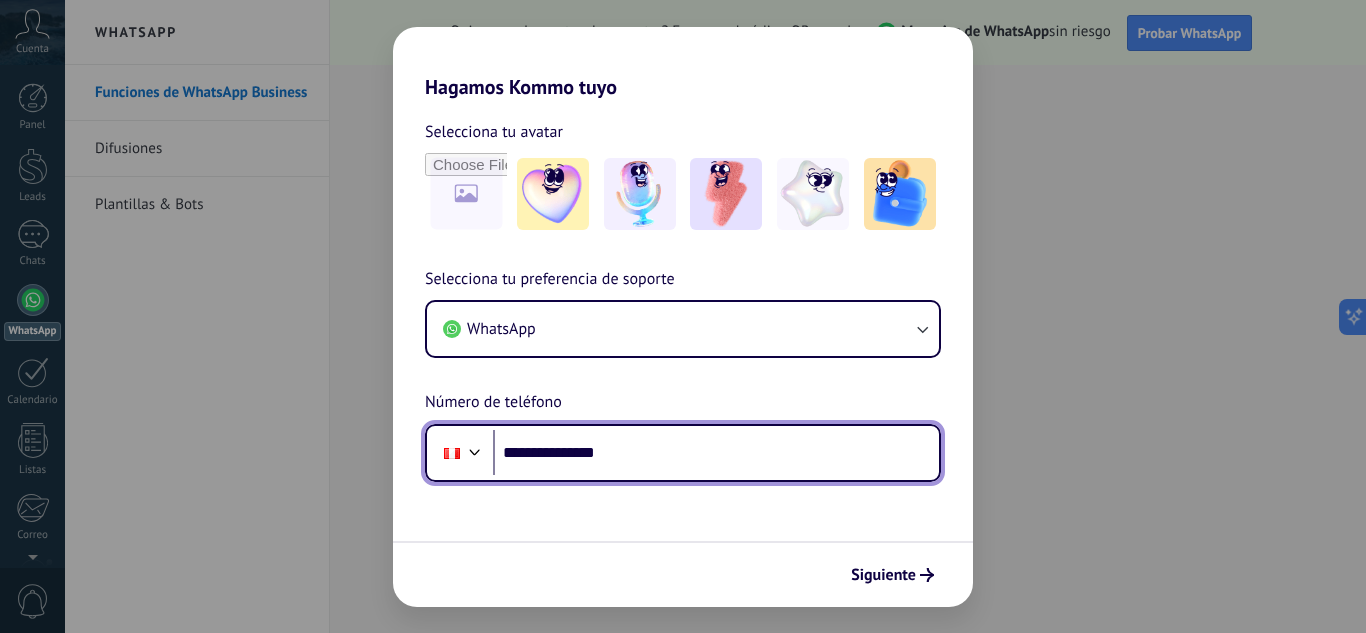 type on "**********" 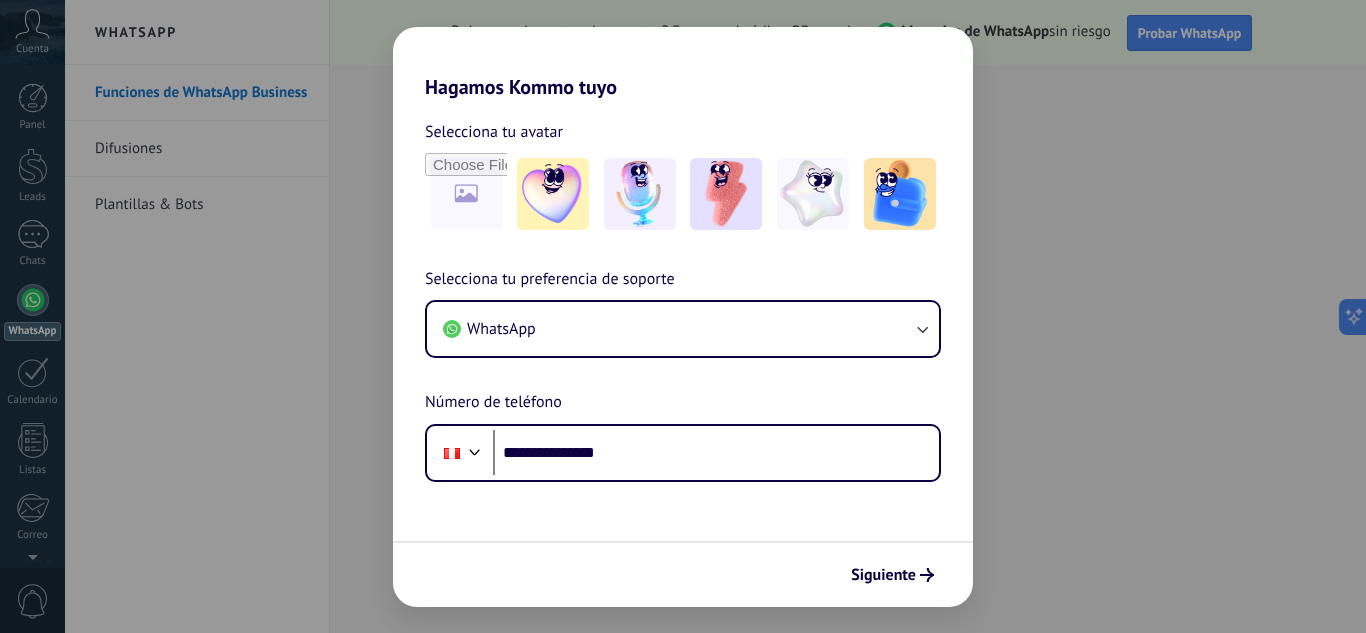 click on "Selecciona tu avatar" at bounding box center [683, 177] 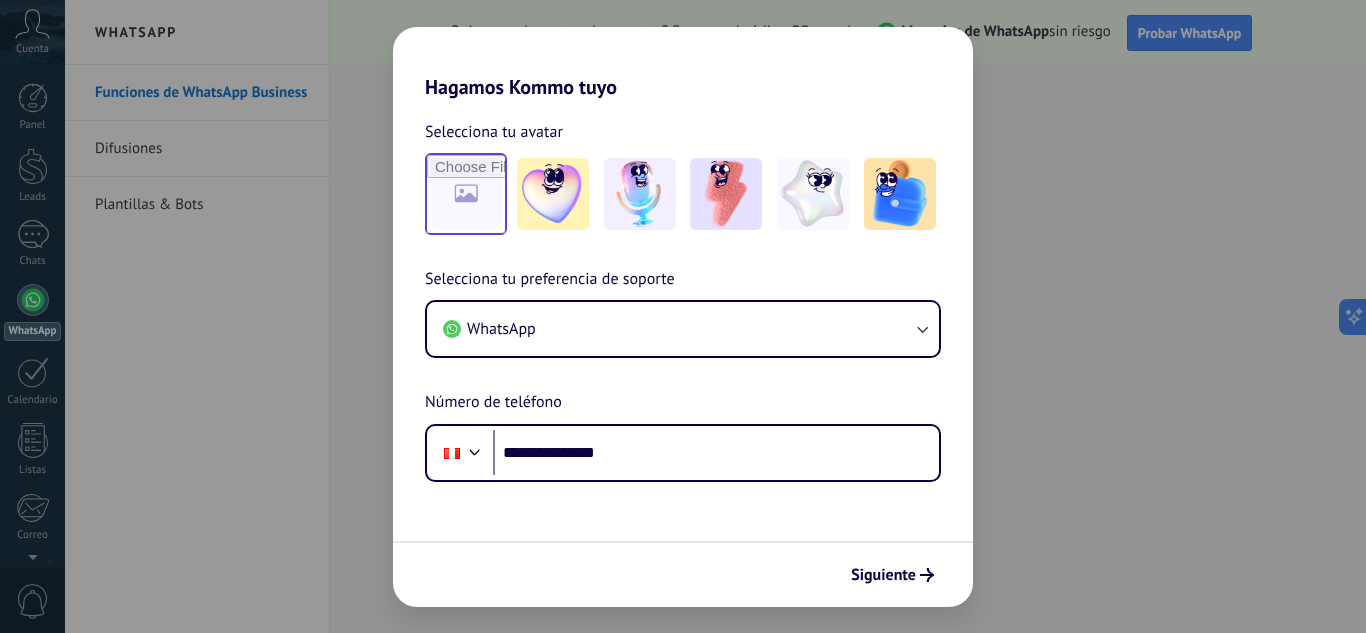 click at bounding box center [466, 194] 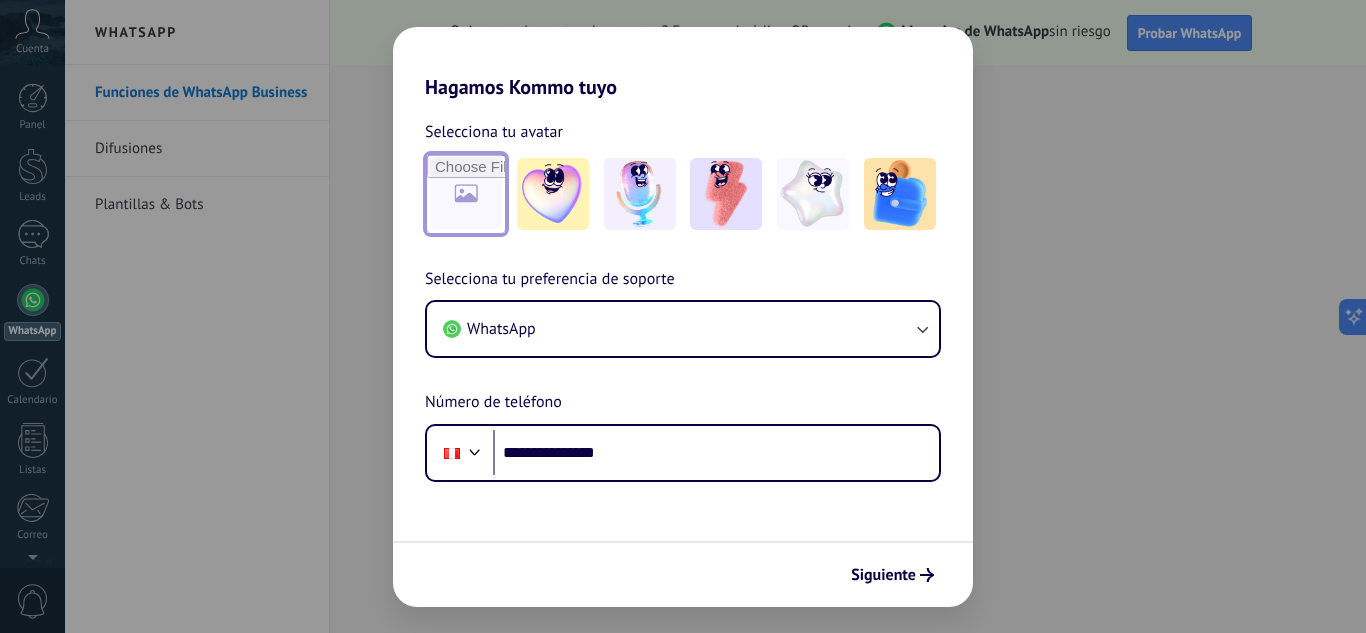 click at bounding box center [466, 194] 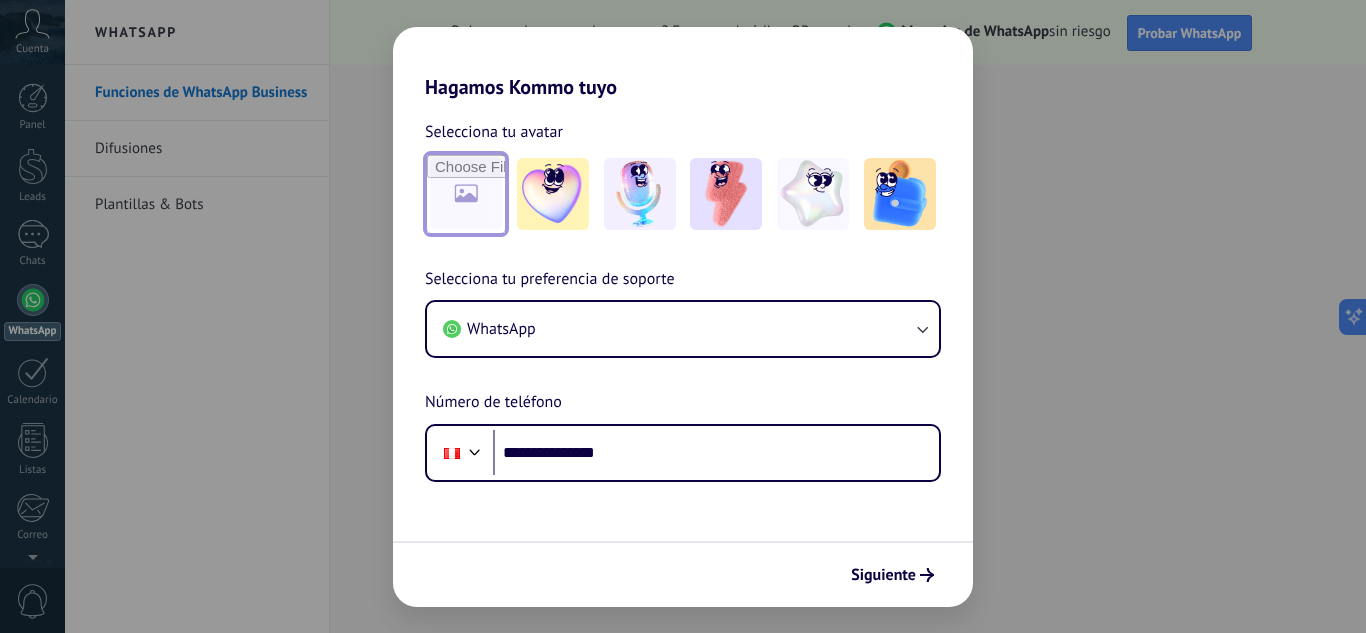 type on "**********" 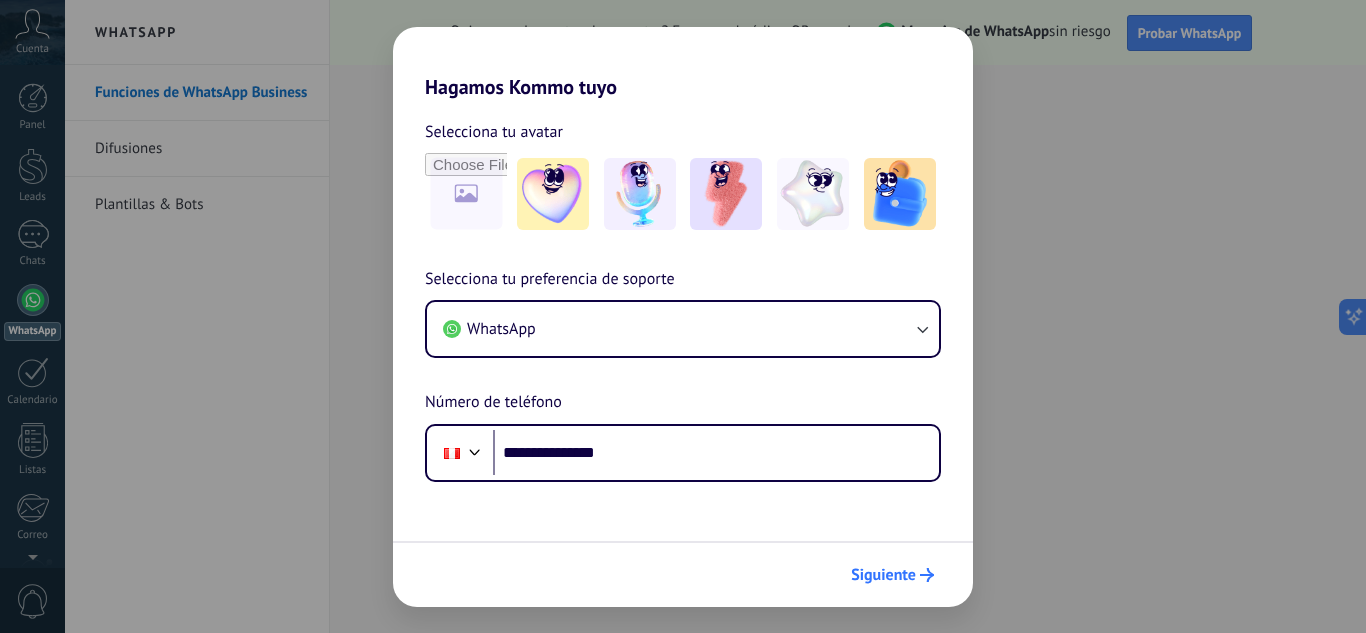 click on "Siguiente" at bounding box center (883, 575) 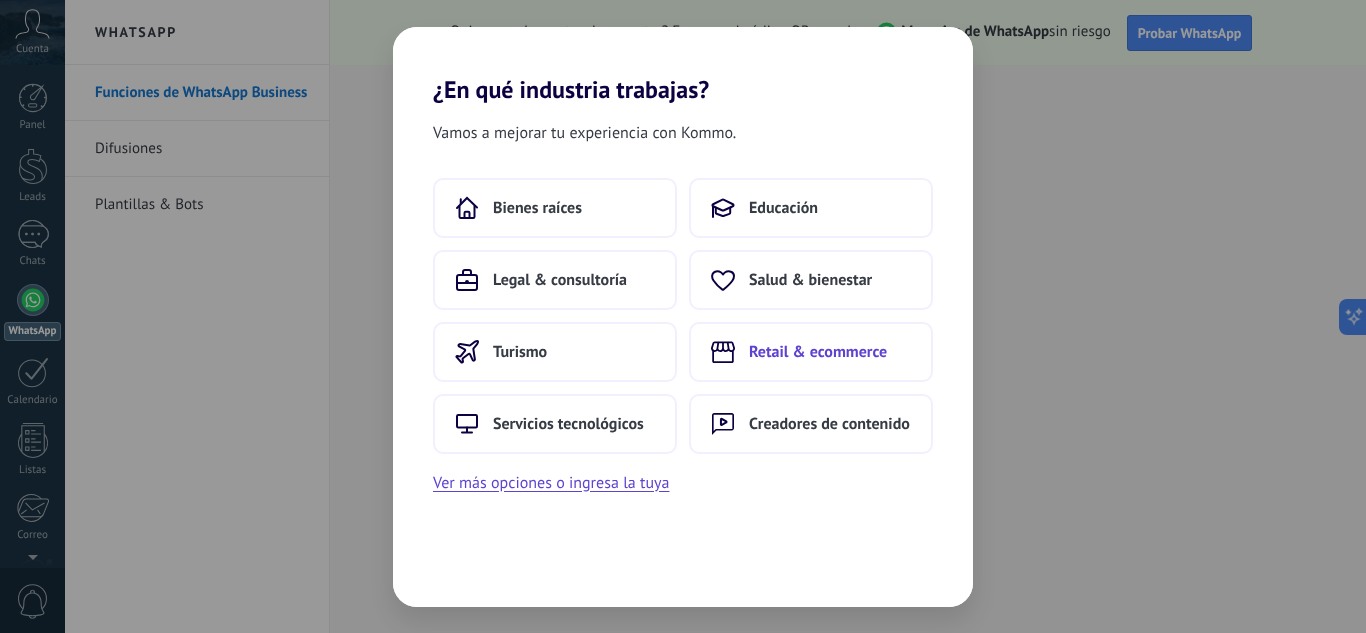 click on "Retail & ecommerce" at bounding box center (537, 208) 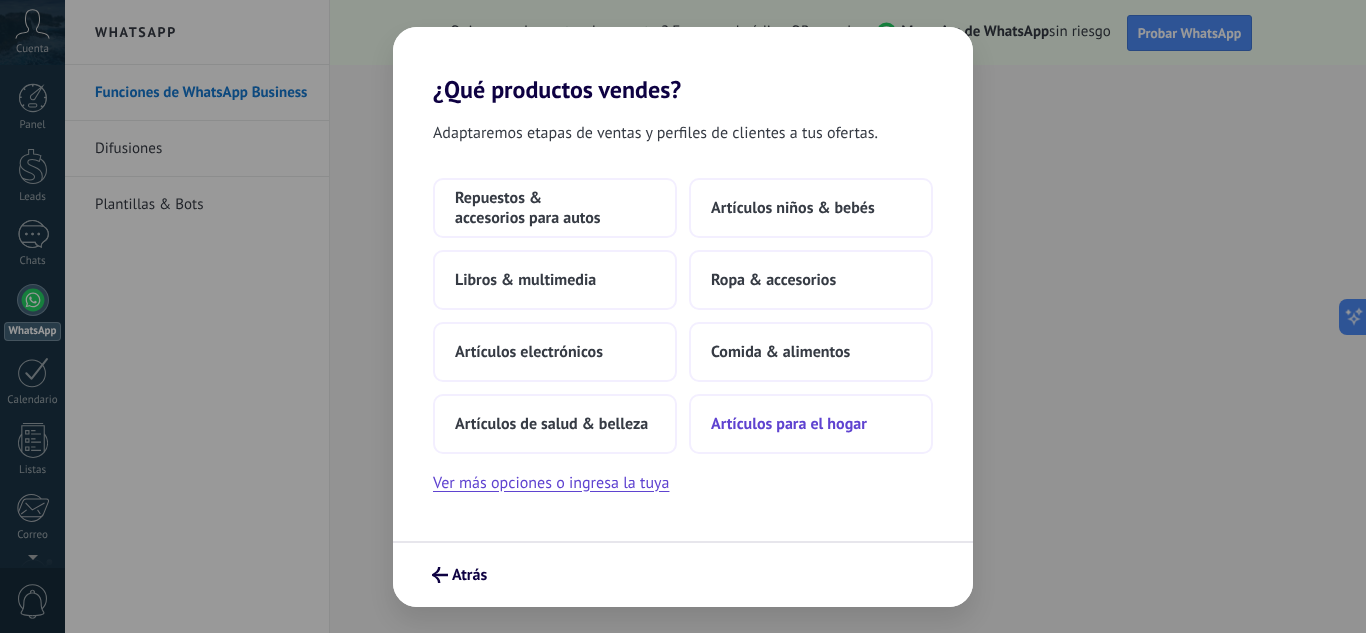click on "Artículos para el hogar" at bounding box center (555, 208) 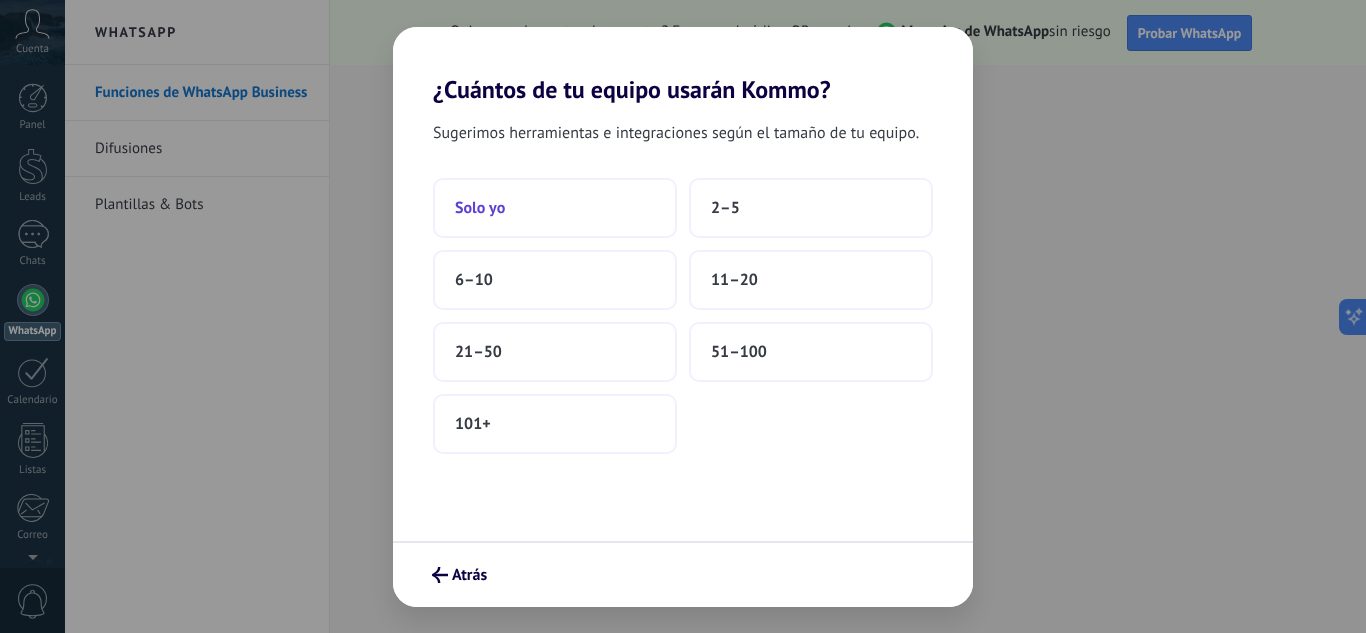 click on "Solo yo" at bounding box center [555, 208] 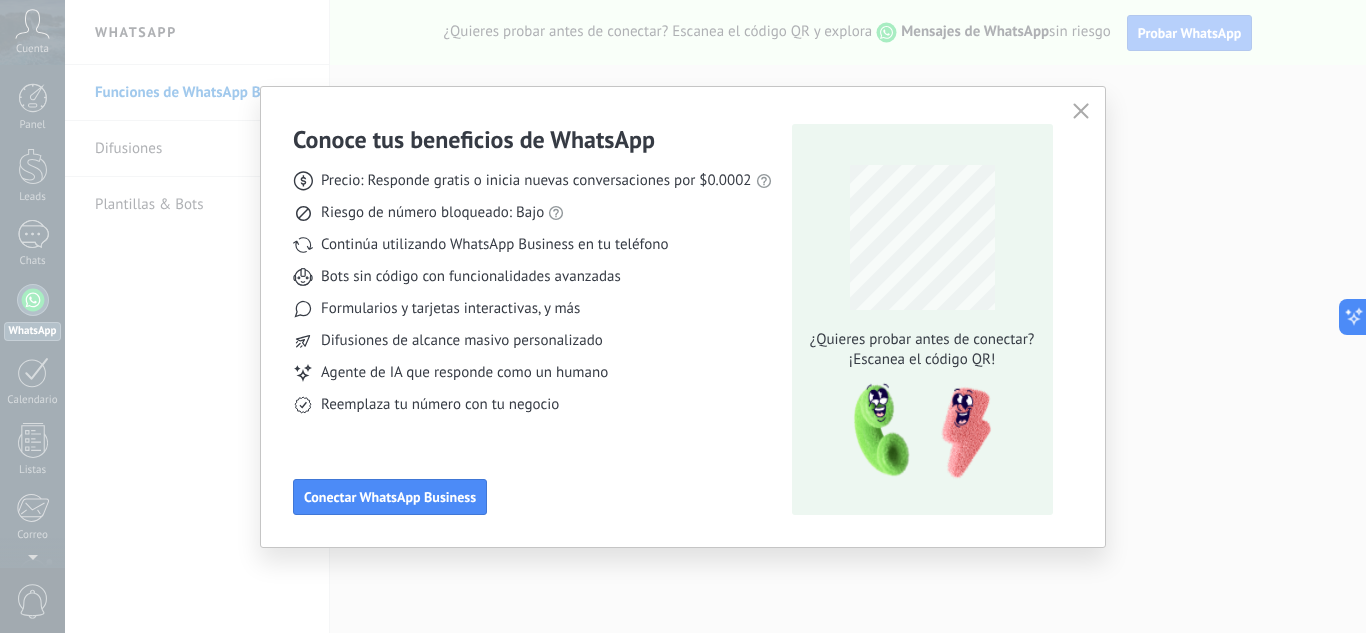 click on "Continúa utilizando WhatsApp Business en tu teléfono" at bounding box center [536, 181] 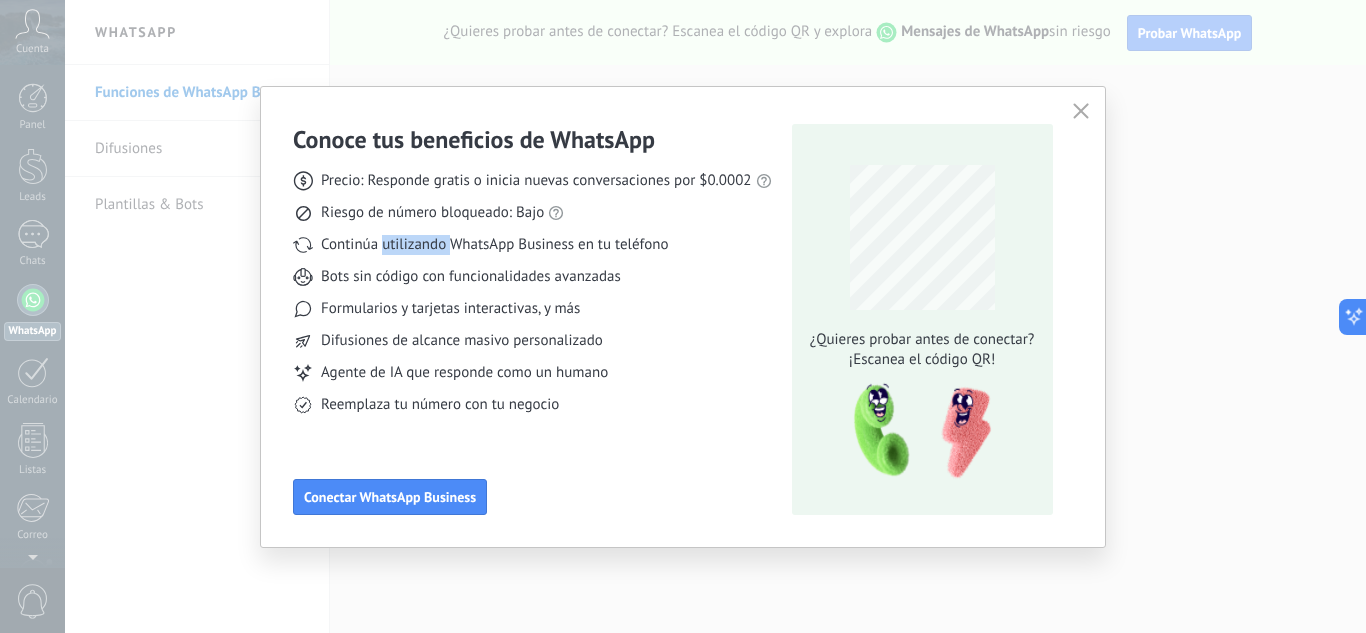 click on "Continúa utilizando WhatsApp Business en tu teléfono" at bounding box center [536, 181] 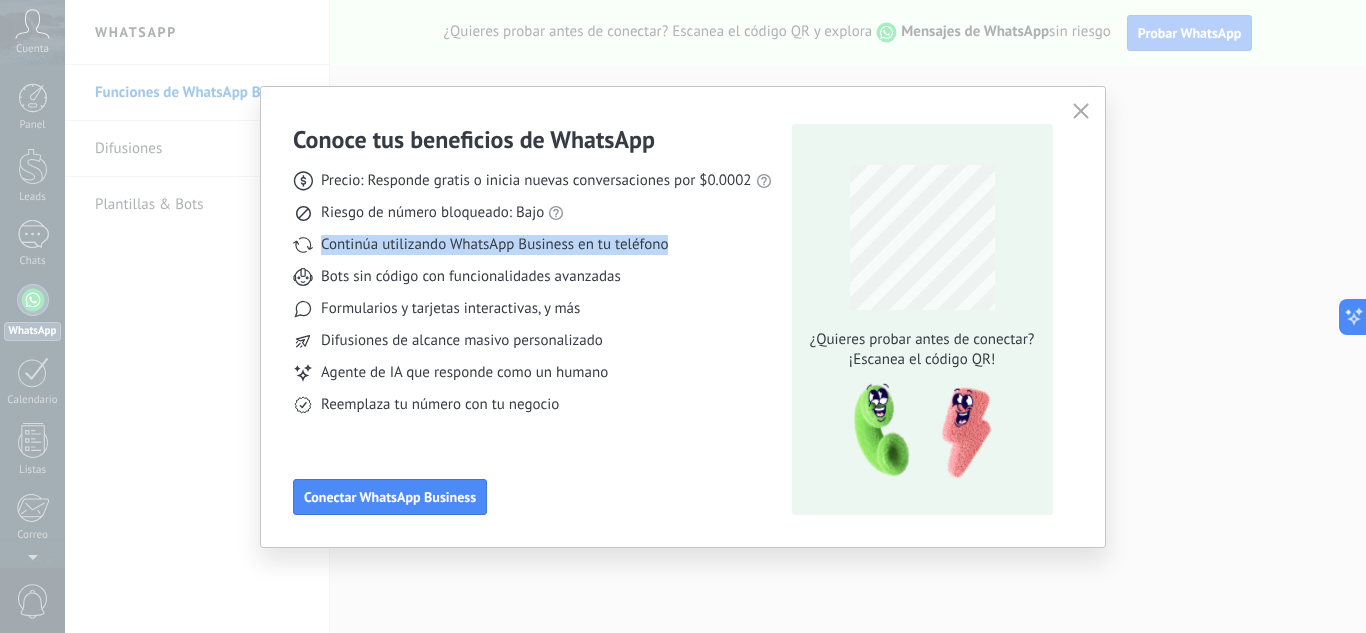 click on "Continúa utilizando WhatsApp Business en tu teléfono" at bounding box center (536, 181) 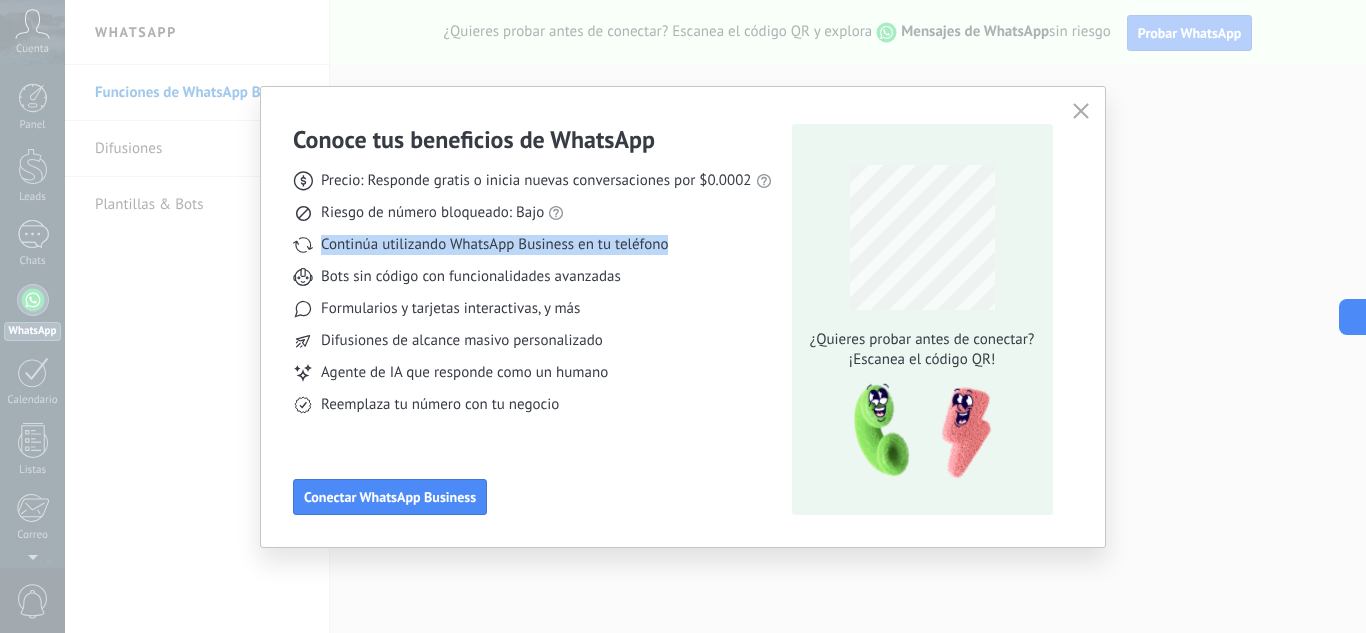 click on "Continúa utilizando WhatsApp Business en tu teléfono" at bounding box center [536, 181] 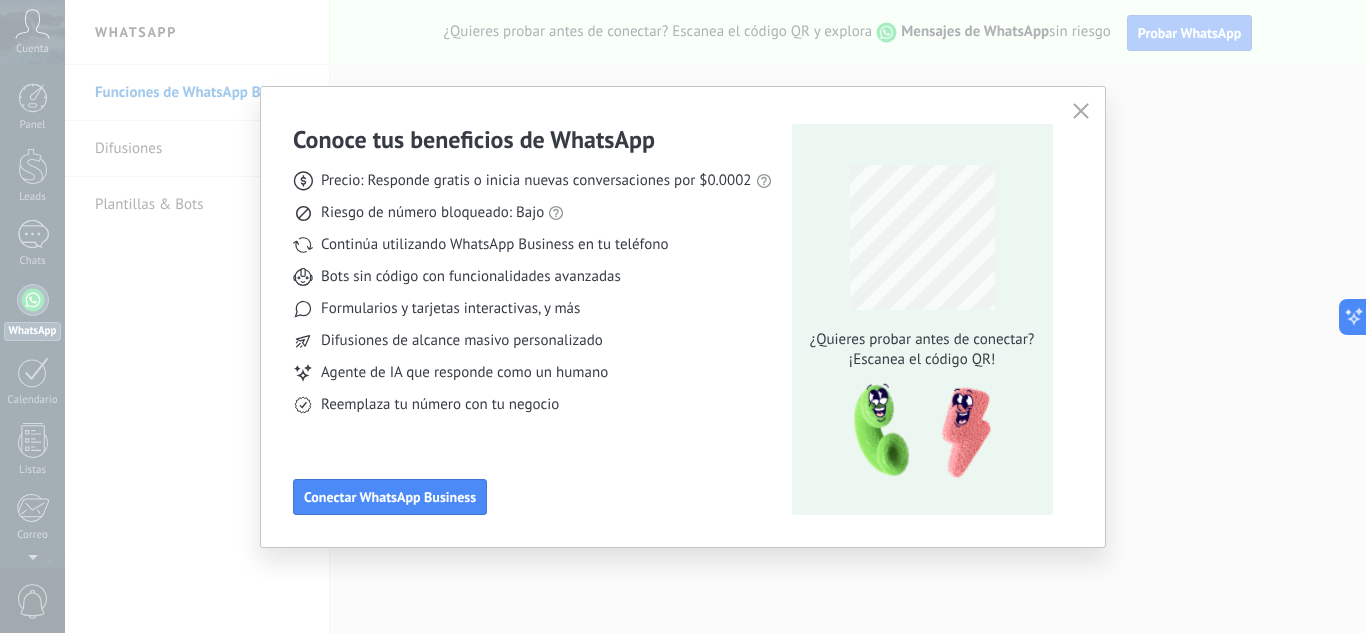 click on "Bots sin código con funcionalidades avanzadas" at bounding box center (536, 181) 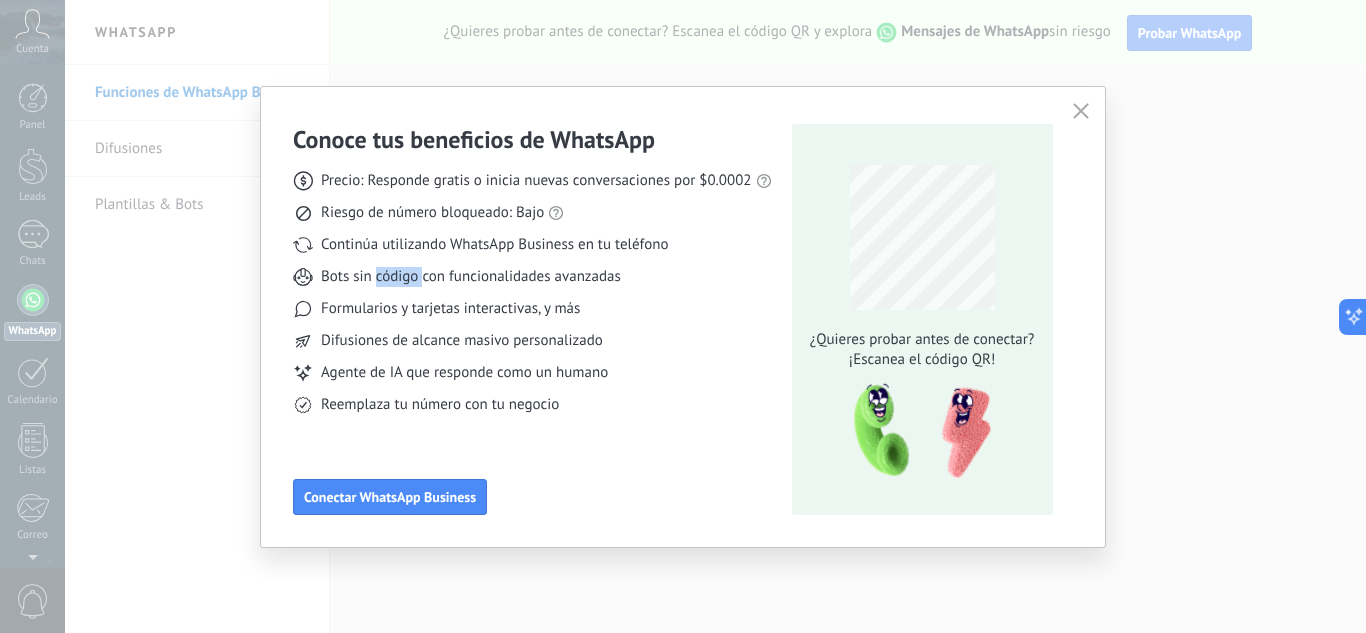 click on "Bots sin código con funcionalidades avanzadas" at bounding box center [536, 181] 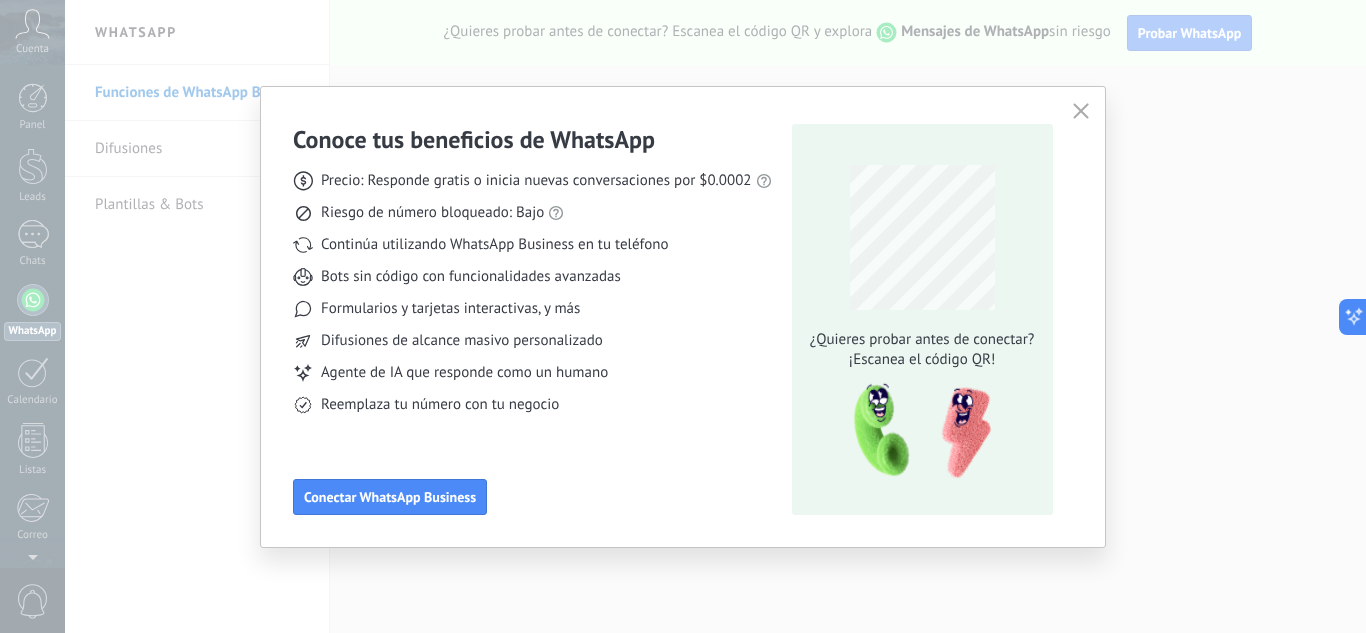 click on "Bots sin código con funcionalidades avanzadas" at bounding box center [536, 181] 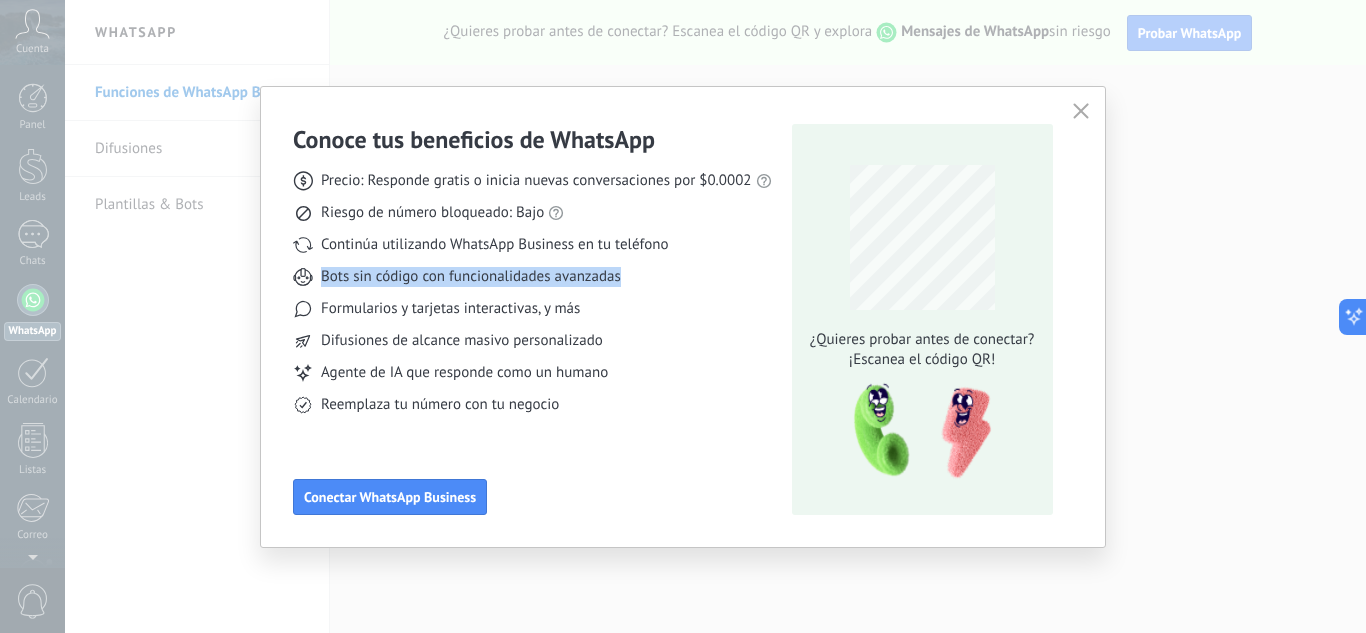 click on "Bots sin código con funcionalidades avanzadas" at bounding box center [536, 181] 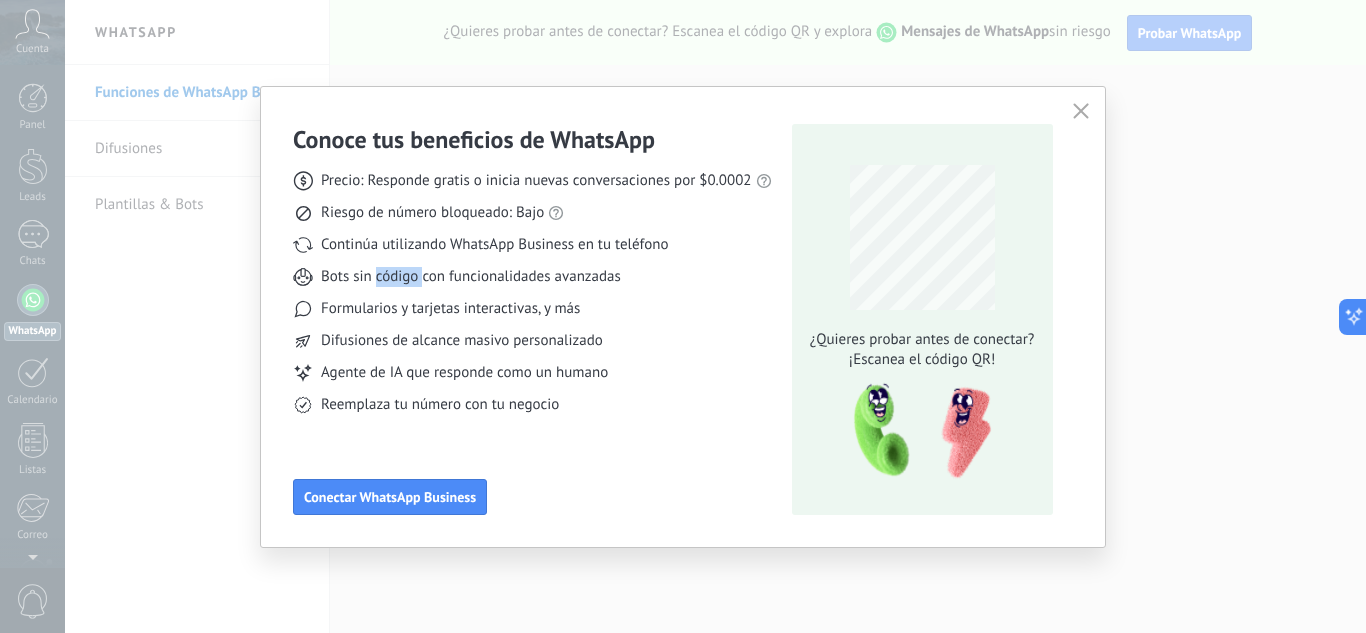 click on "Bots sin código con funcionalidades avanzadas" at bounding box center [536, 181] 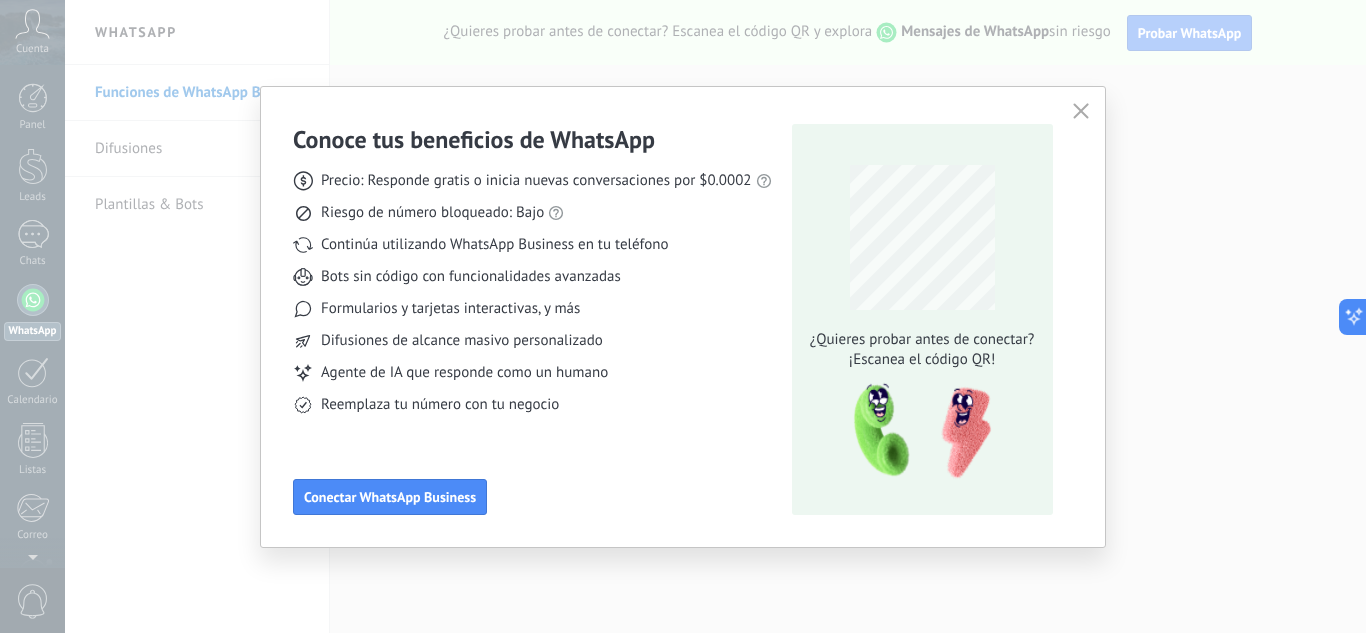 click on "Formularios y tarjetas interactivas, y más" at bounding box center (536, 181) 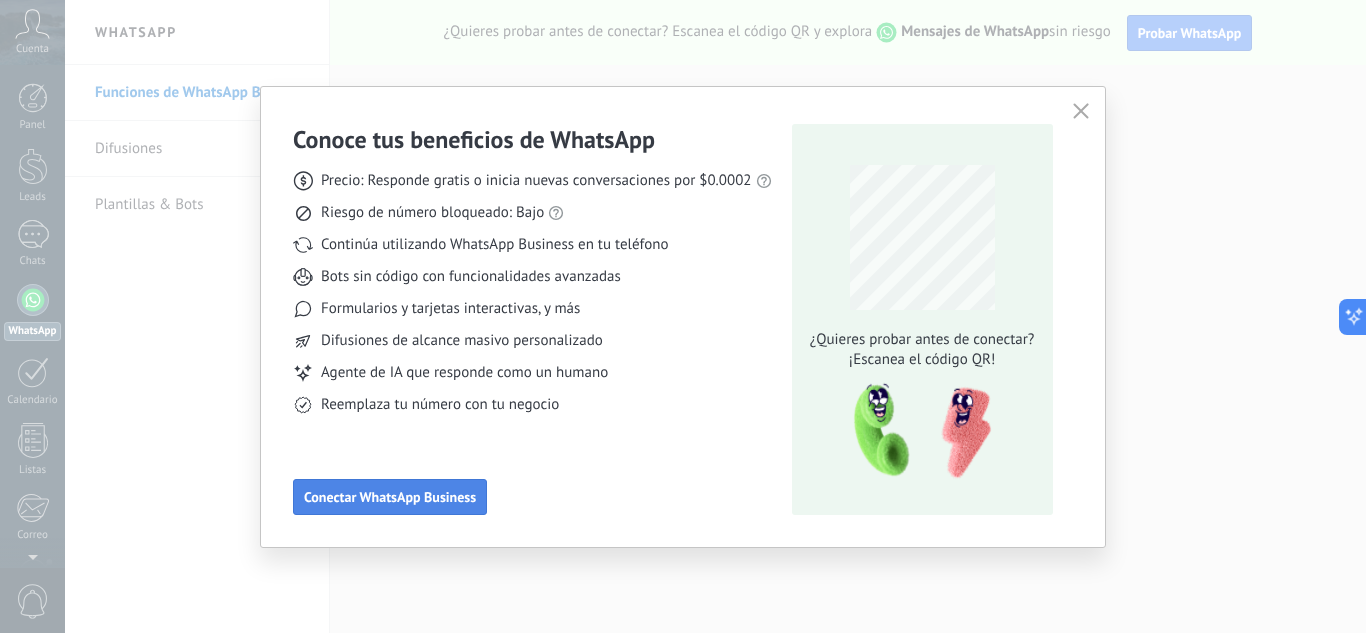 click on "Conectar WhatsApp Business" at bounding box center (390, 497) 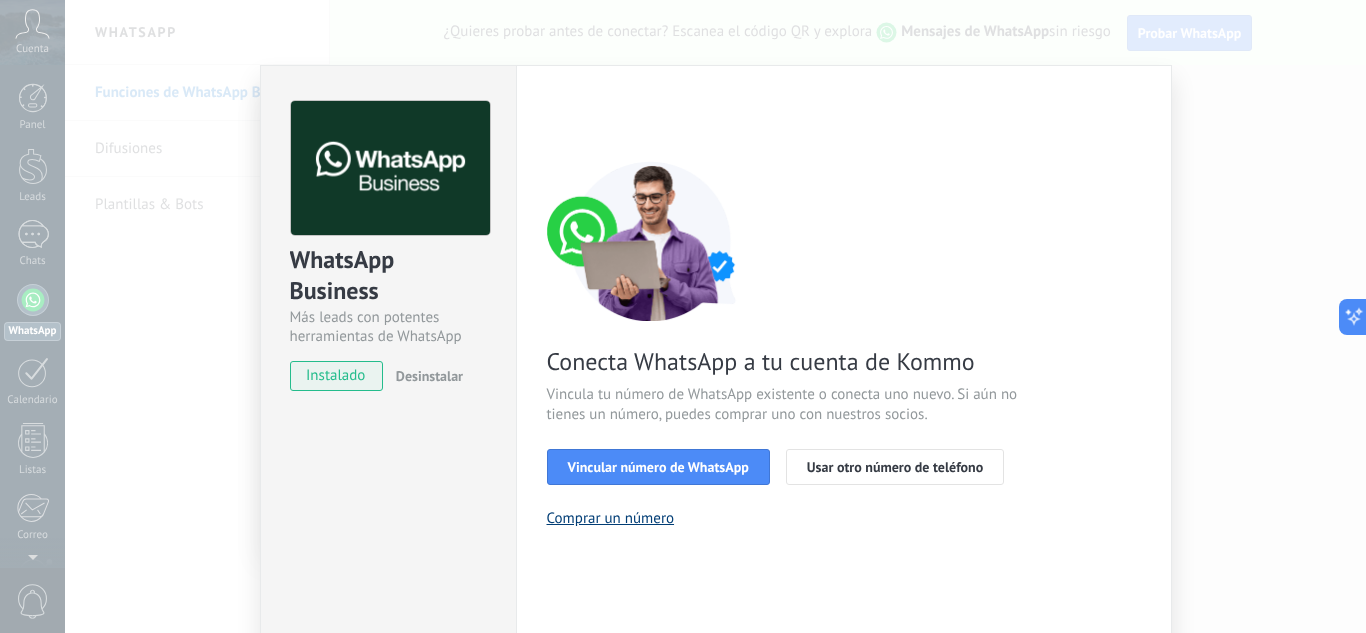 click on "Comprar un número" at bounding box center [611, 518] 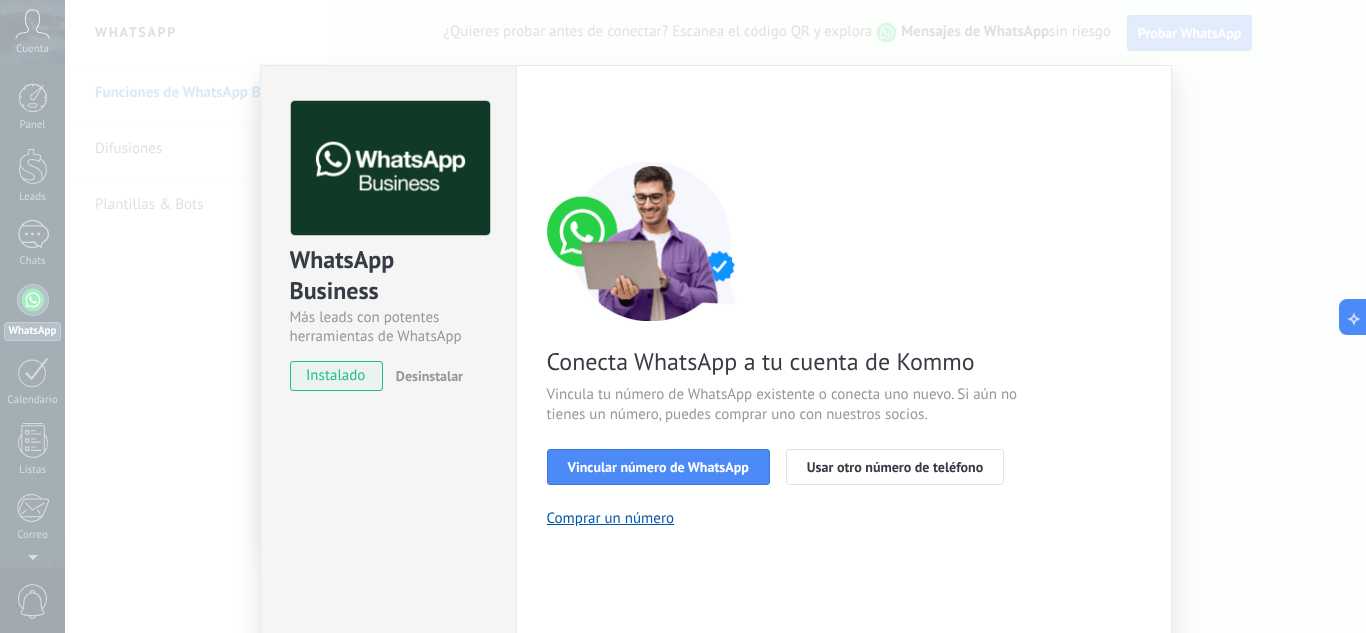 drag, startPoint x: 1174, startPoint y: 267, endPoint x: 1189, endPoint y: 264, distance: 15.297058 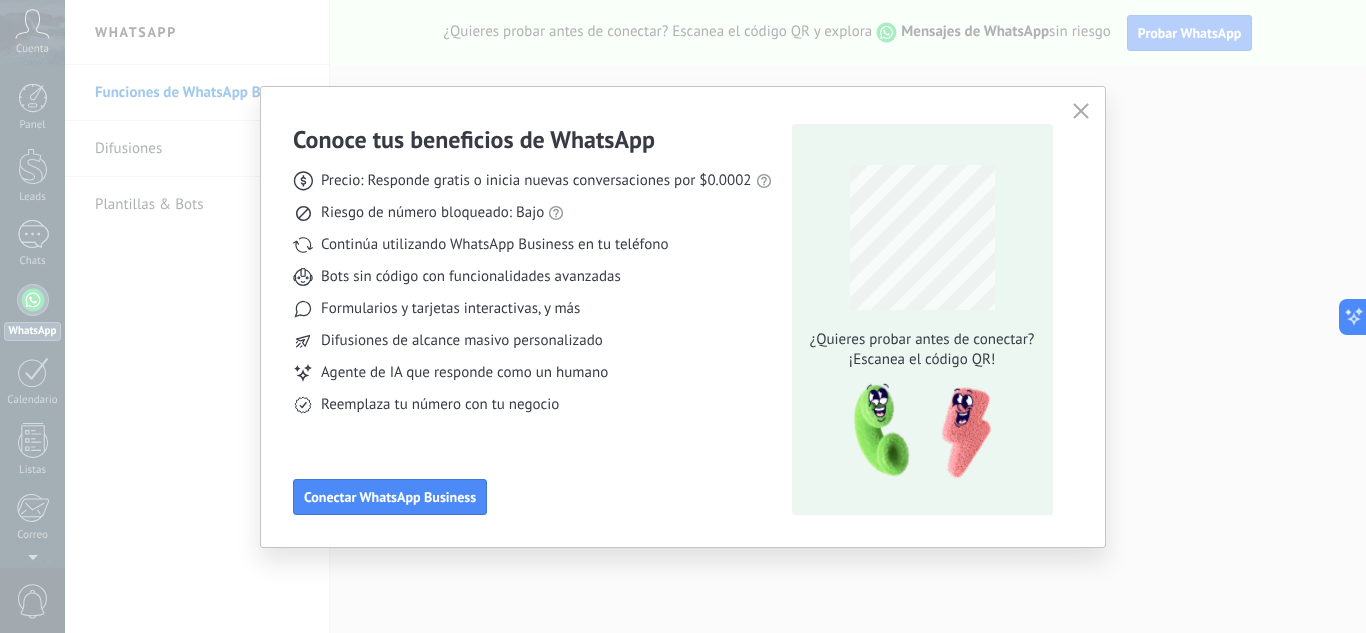 click at bounding box center [1081, 111] 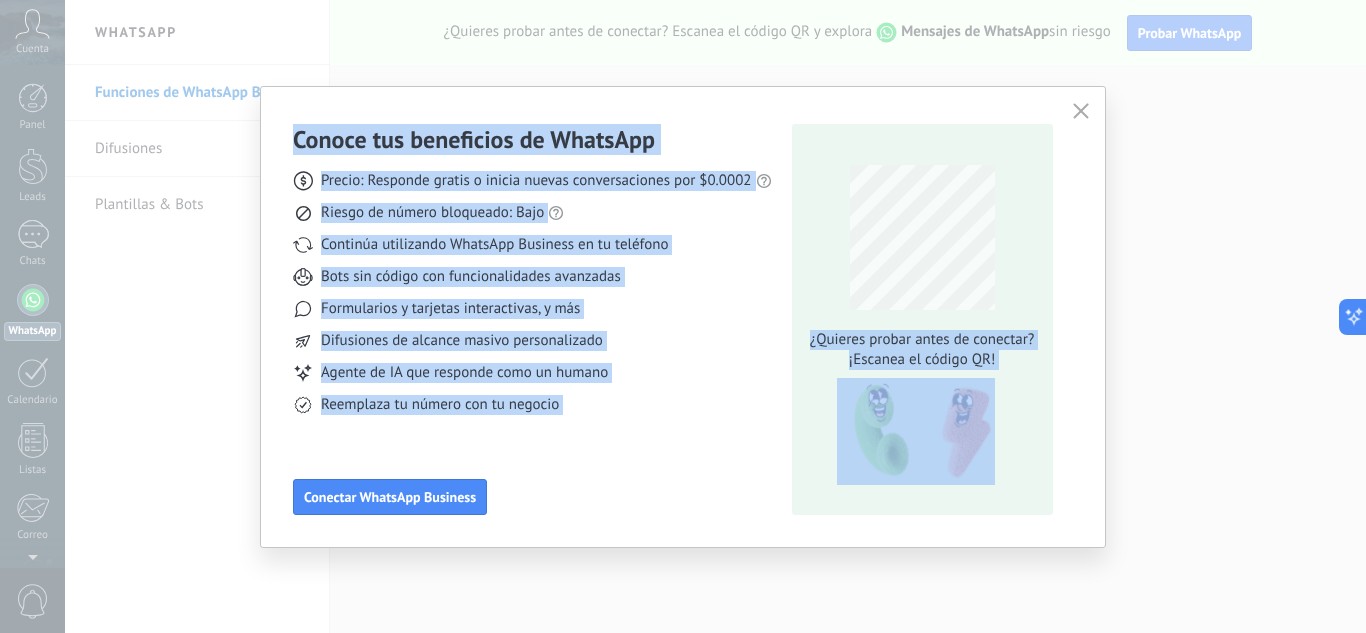 click on "Conoce tus beneficios de WhatsApp Precio: Responde gratis o inicia nuevas conversaciones por $0.0002 Riesgo de número bloqueado: Bajo Continúa utilizando WhatsApp Business en tu teléfono Bots sin código con funcionalidades avanzadas Formularios y tarjetas interactivas, y más Difusiones de alcance masivo personalizado Agente de IA que responde como un humano Reemplaza tu número con tu negocio Conectar WhatsApp Business ¿Quieres probar antes de conectar? ¡Escanea el código QR!" at bounding box center (683, 316) 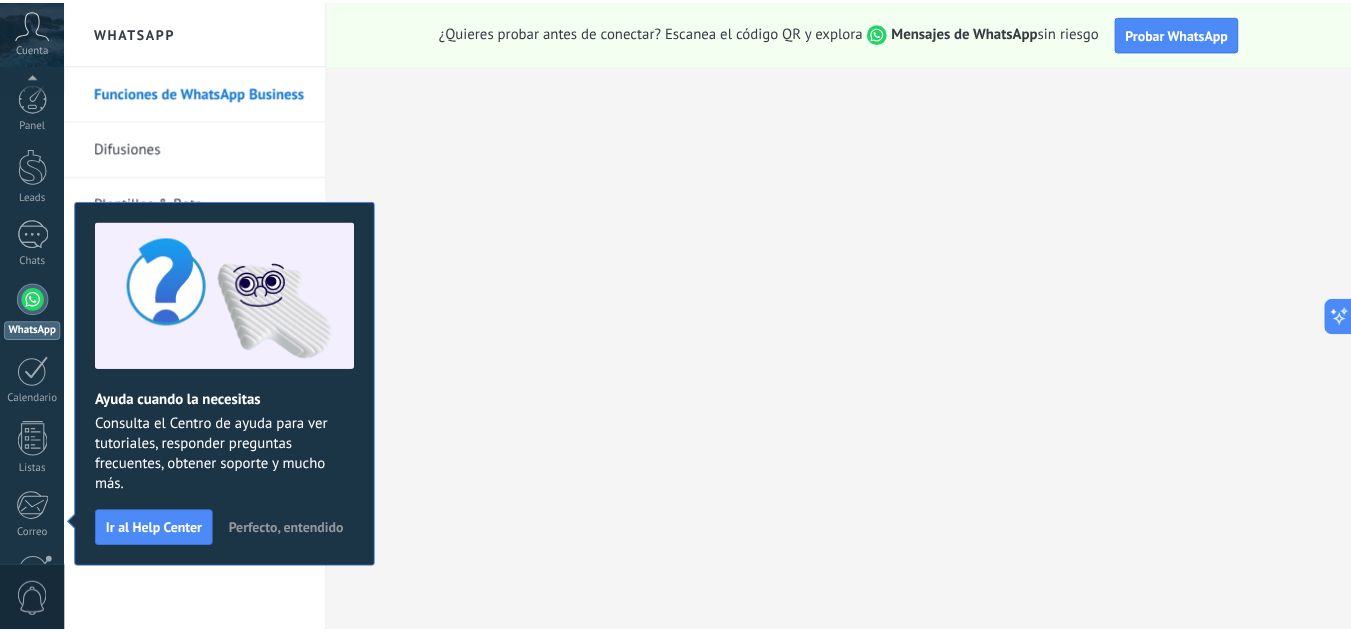 scroll, scrollTop: 199, scrollLeft: 0, axis: vertical 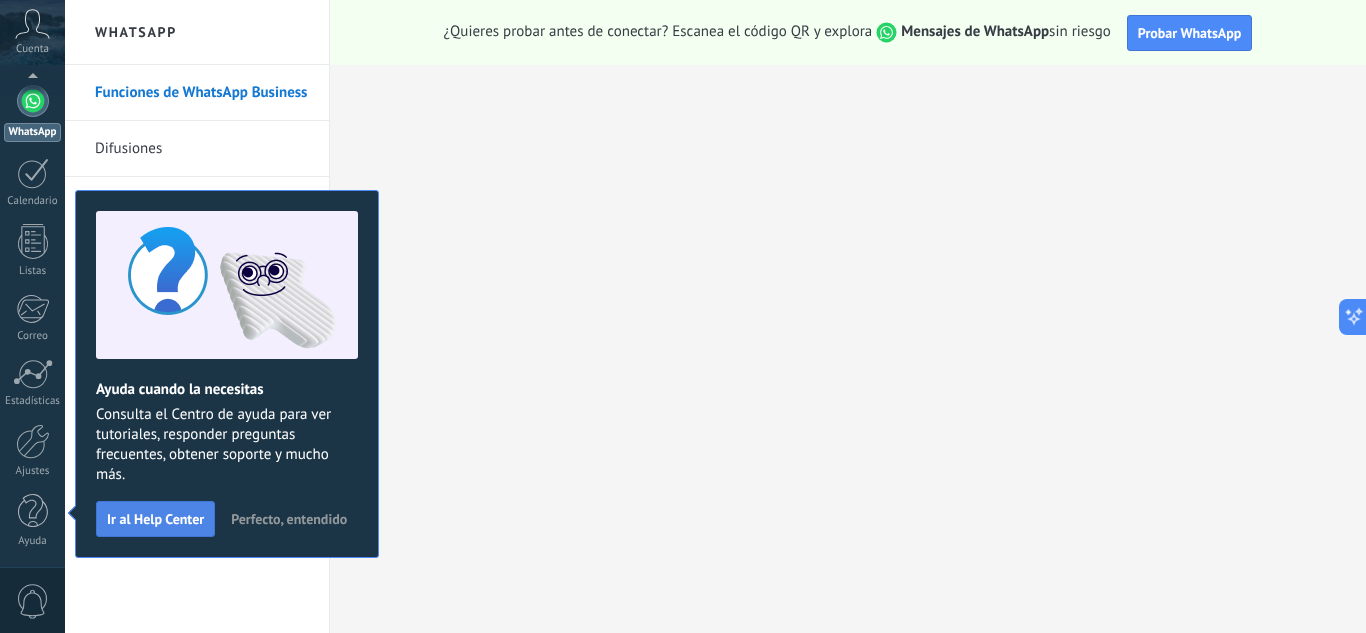 click on "Ir al Help Center" at bounding box center (155, 519) 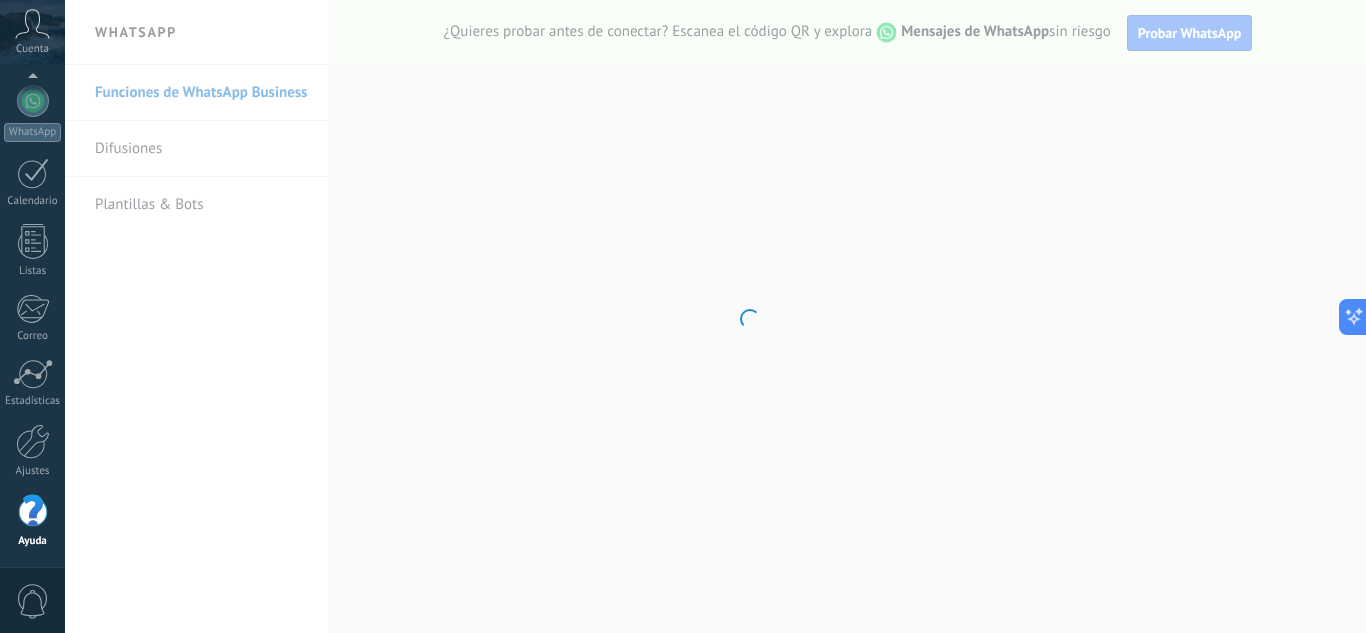 click on ".abccls-1,.abccls-2{fill-rule:evenodd}.abccls-2{fill:#fff} .abfcls-1{fill:none}.abfcls-2{fill:#fff} .abncls-1{isolation:isolate}.abncls-2{opacity:.06}.abncls-2,.abncls-3,.abncls-6{mix-blend-mode:multiply}.abncls-3{opacity:.15}.abncls-4,.abncls-8{fill:#fff}.abncls-5{fill:url(#abnlinear-gradient)}.abncls-6{opacity:.04}.abncls-7{fill:url(#abnlinear-gradient-2)}.abncls-8{fill-rule:evenodd} .abqst0{fill:#ffa200} .abwcls-1{fill:#252525} .cls-1{isolation:isolate} .acicls-1{fill:none} .aclcls-1{fill:#232323} .acnst0{display:none} .addcls-1,.addcls-2{fill:none;stroke-miterlimit:10}.addcls-1{stroke:#dfe0e5}.addcls-2{stroke:#a1a7ab} .adecls-1,.adecls-2{fill:none;stroke-miterlimit:10}.adecls-1{stroke:#dfe0e5}.adecls-2{stroke:#a1a7ab} .adqcls-1{fill:#8591a5;fill-rule:evenodd} .aeccls-1{fill:#5c9f37} .aeecls-1{fill:#f86161} .aejcls-1{fill:#8591a5;fill-rule:evenodd} .aekcls-1{fill-rule:evenodd} .aelcls-1{fill-rule:evenodd;fill:currentColor} .aemcls-1{fill-rule:evenodd;fill:currentColor} .aencls-2{fill:#f86161;opacity:.3}" at bounding box center [683, 316] 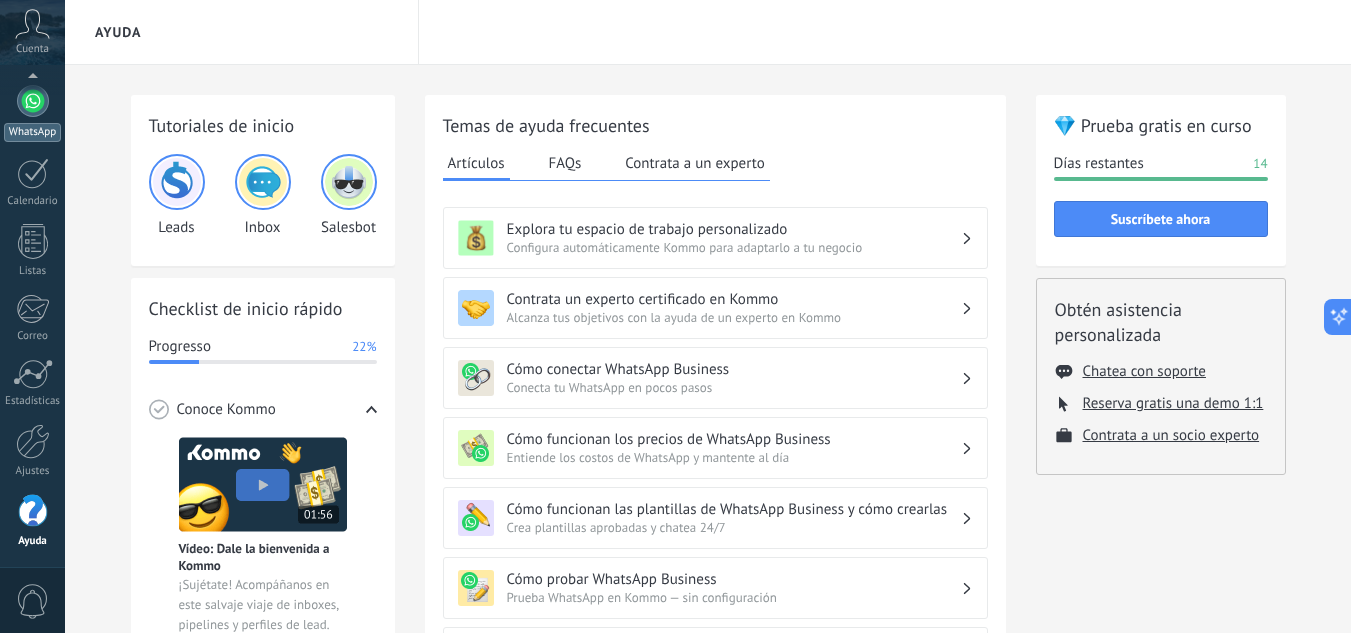 click on "WhatsApp" at bounding box center [32, 113] 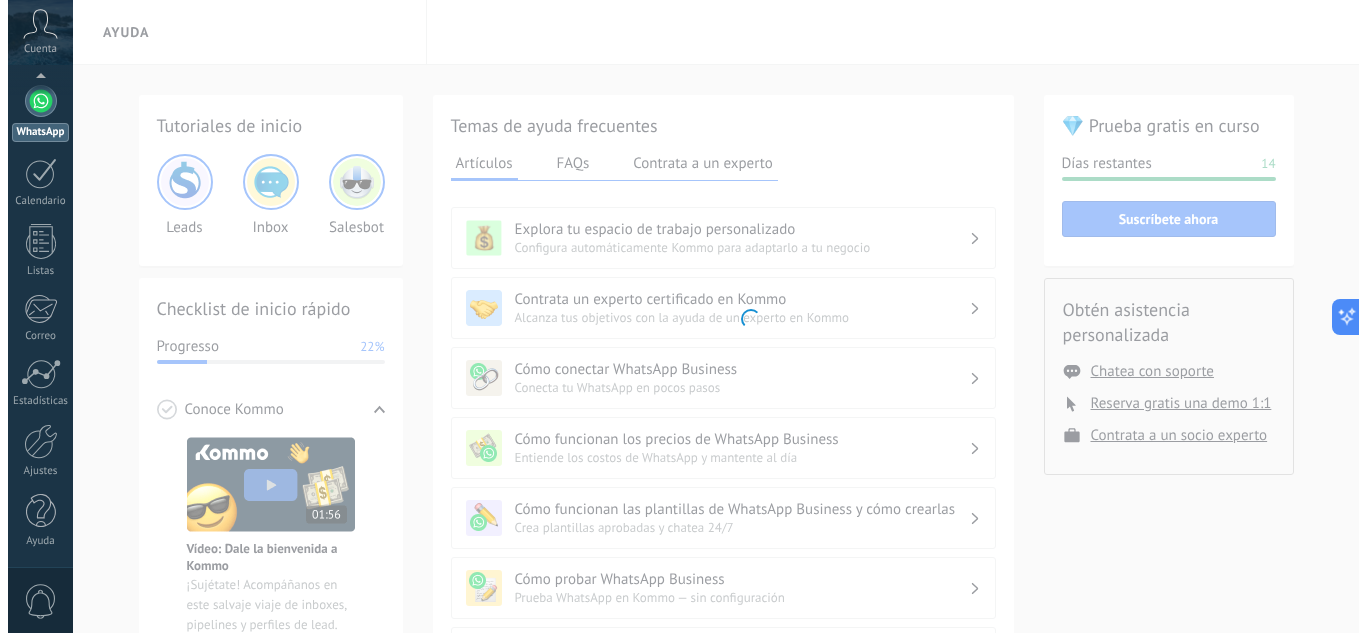 scroll, scrollTop: 0, scrollLeft: 0, axis: both 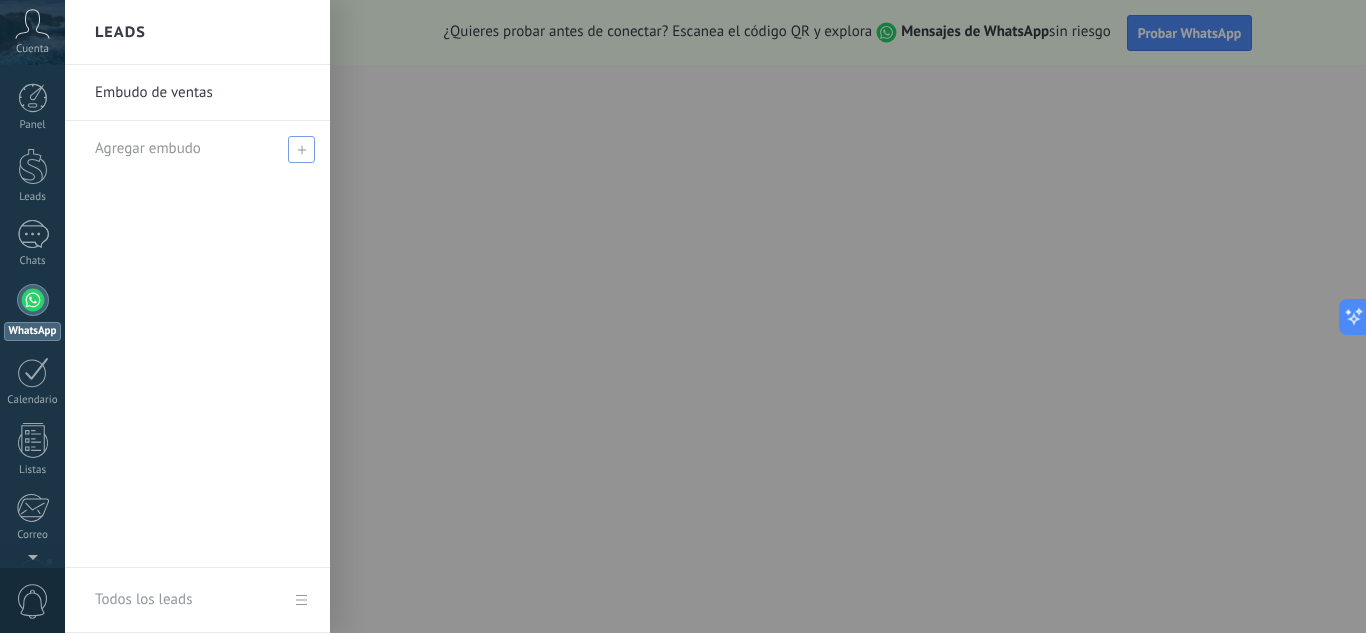 click at bounding box center [301, 149] 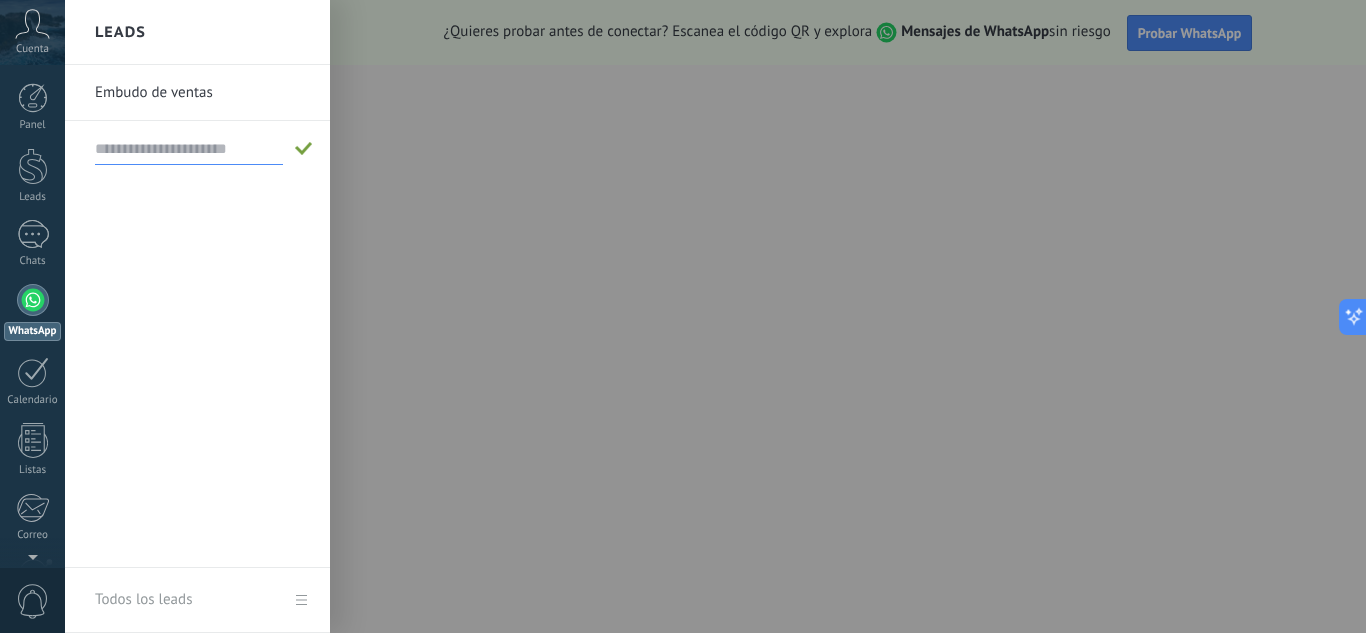 click at bounding box center (189, 149) 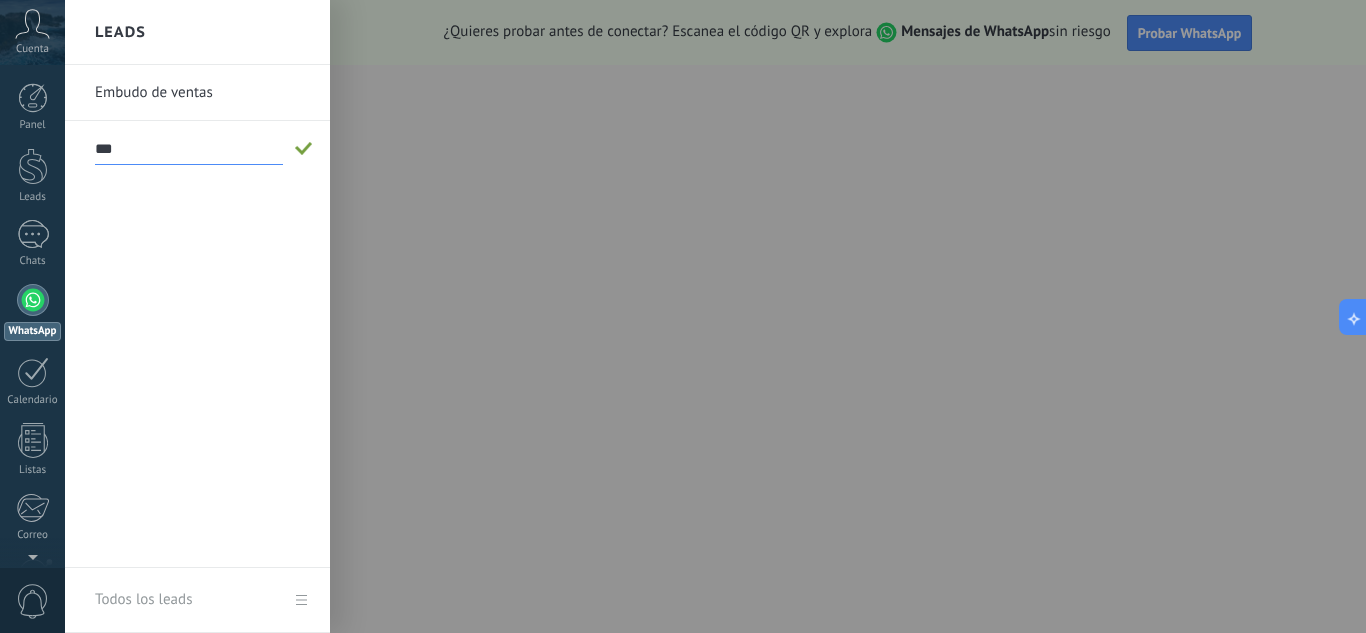 type on "***" 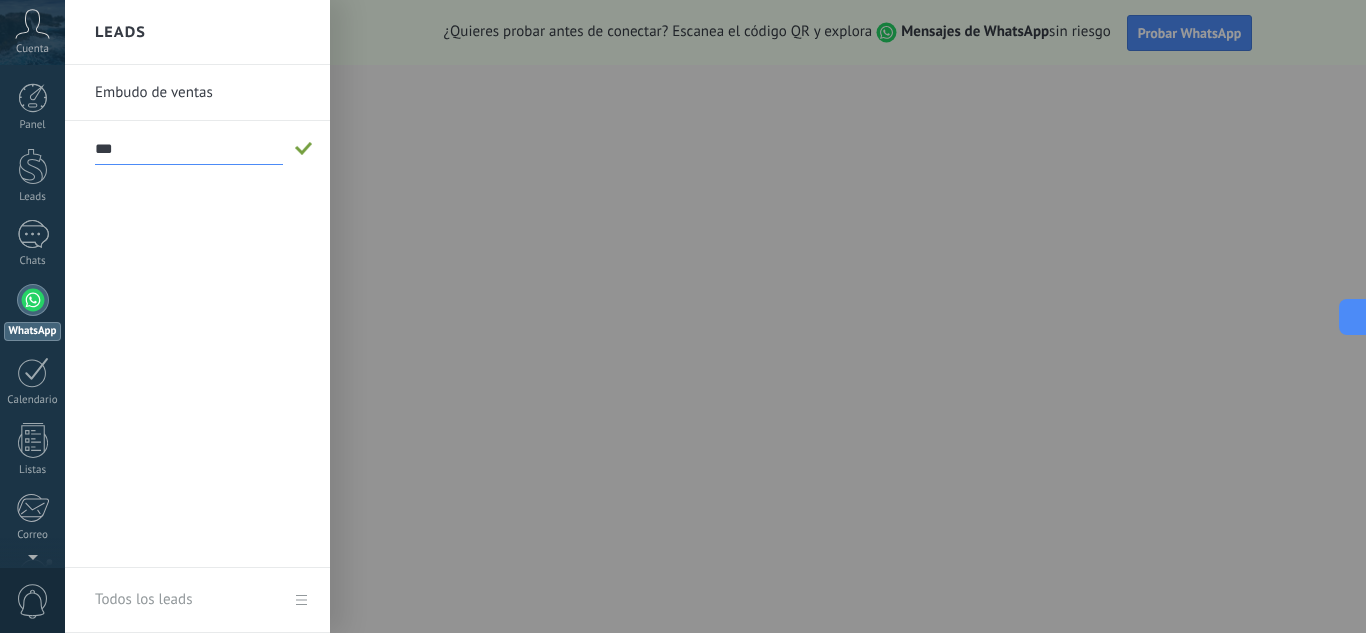 click at bounding box center [304, 148] 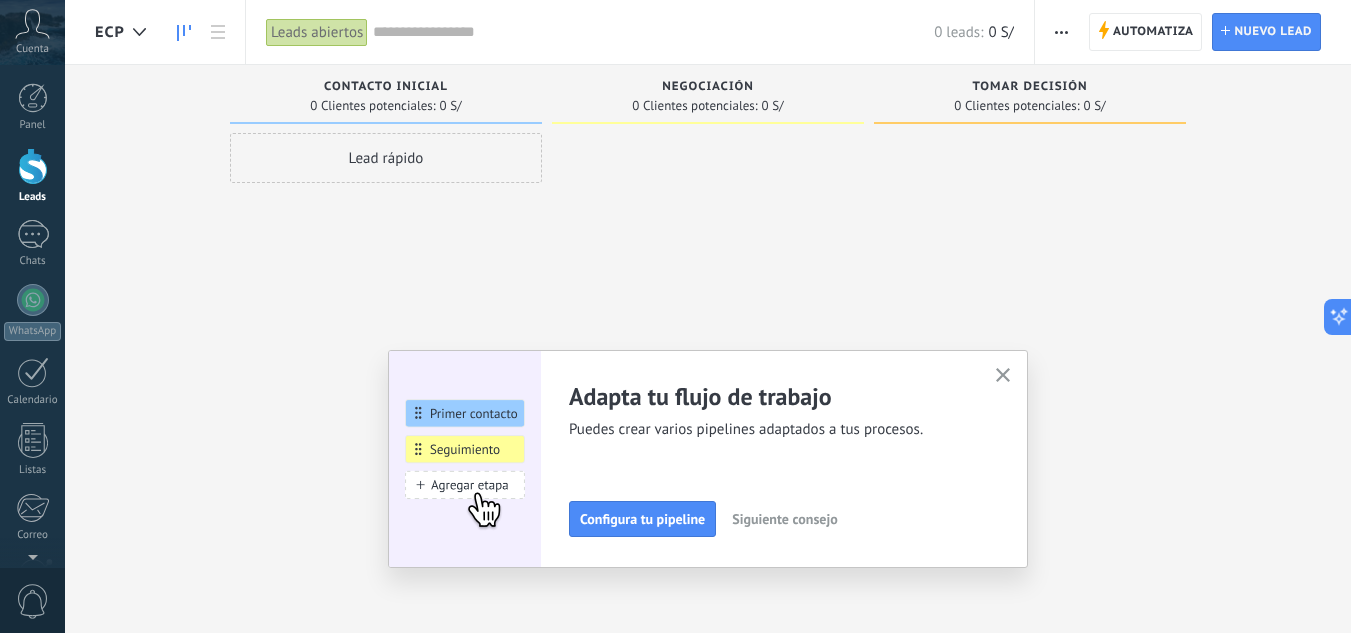 click at bounding box center [465, 459] 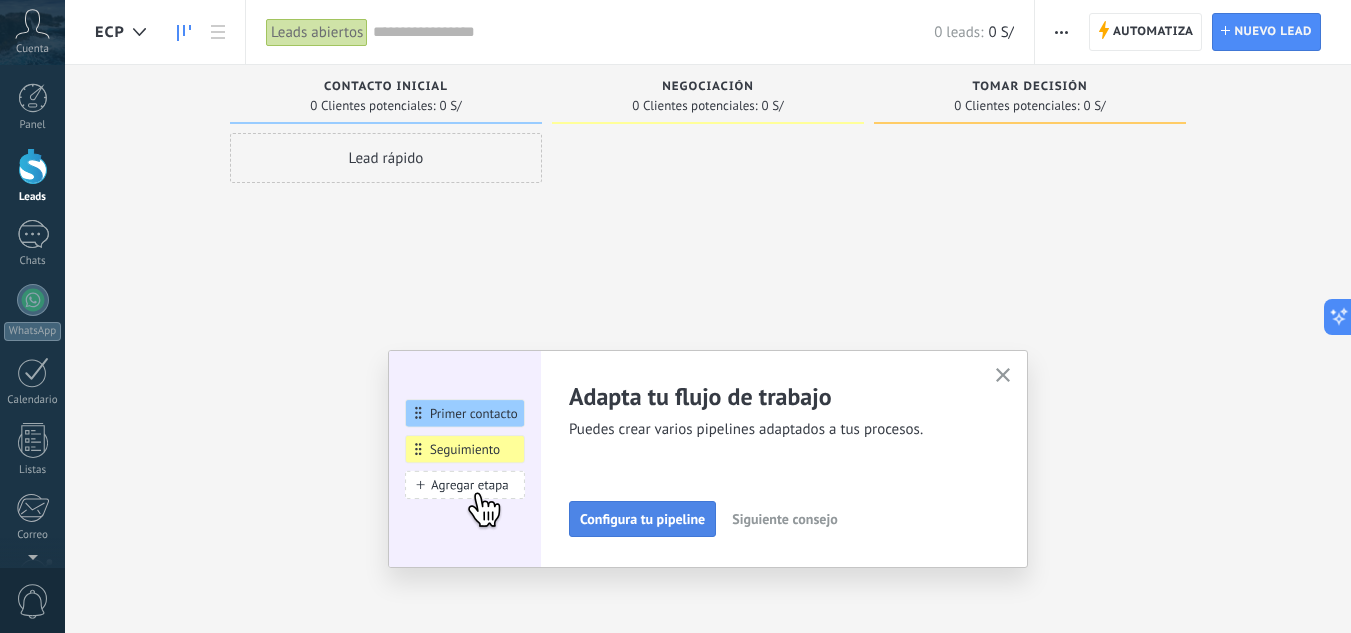 click on "Configura tu pipeline" at bounding box center (642, 519) 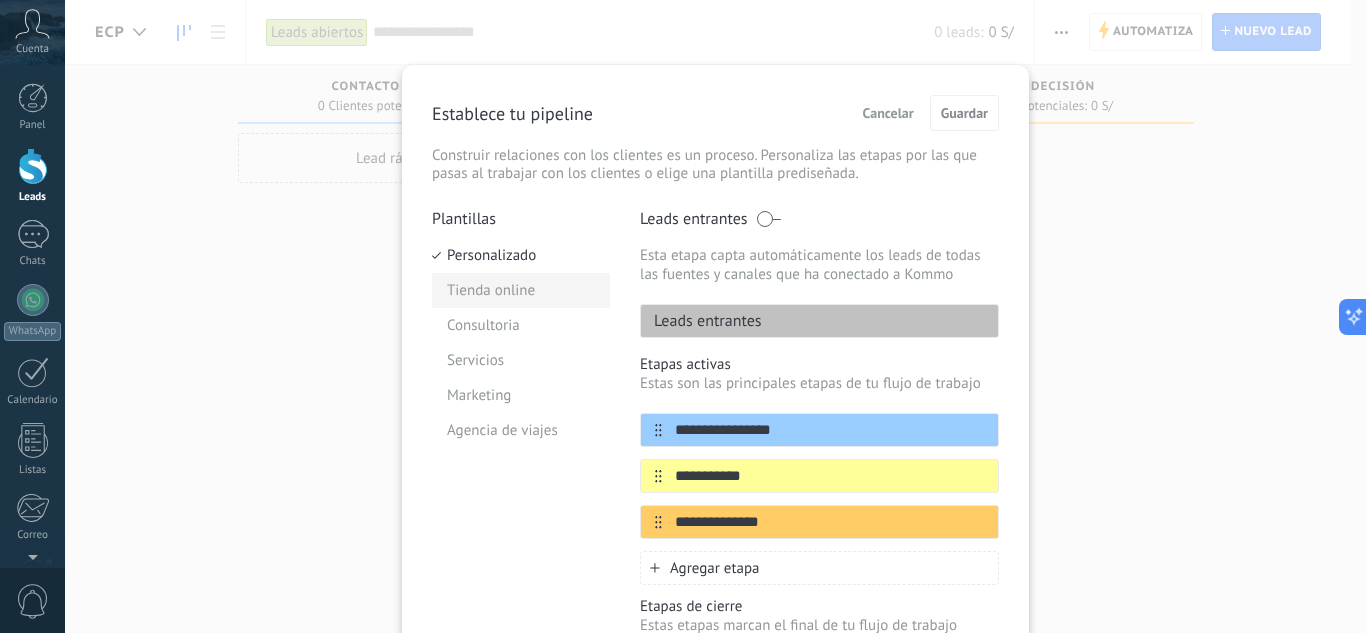 click on "Tienda online" at bounding box center (521, 290) 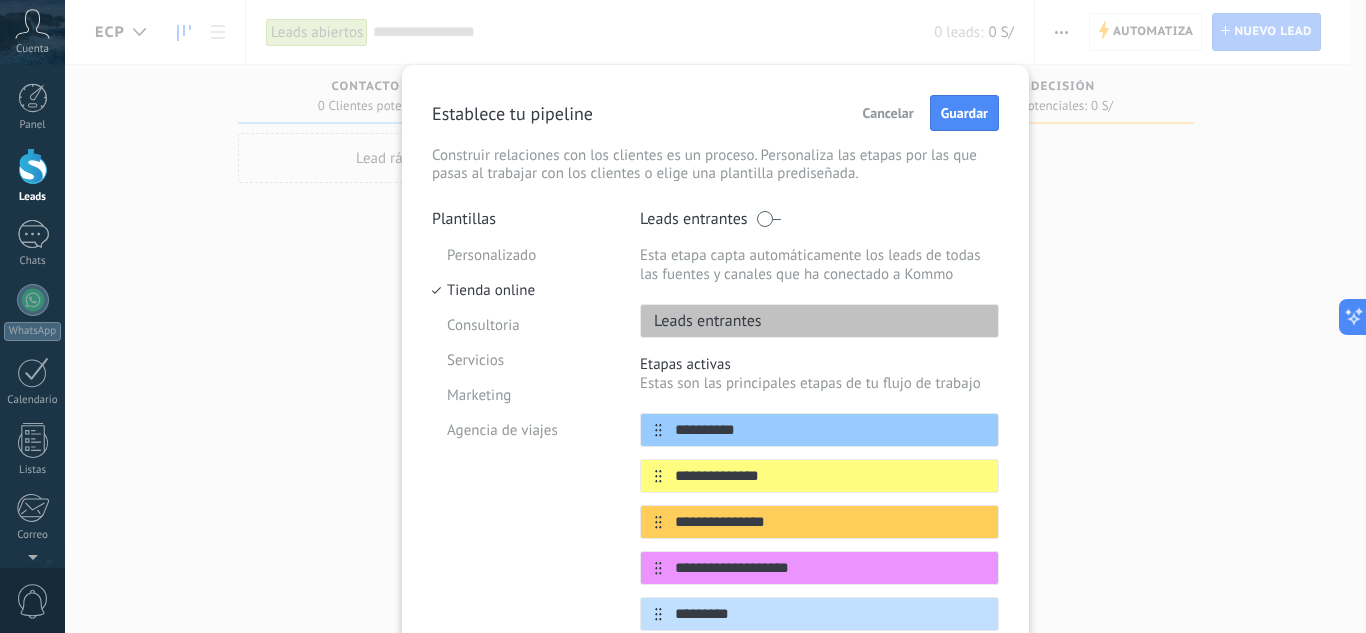scroll, scrollTop: 297, scrollLeft: 0, axis: vertical 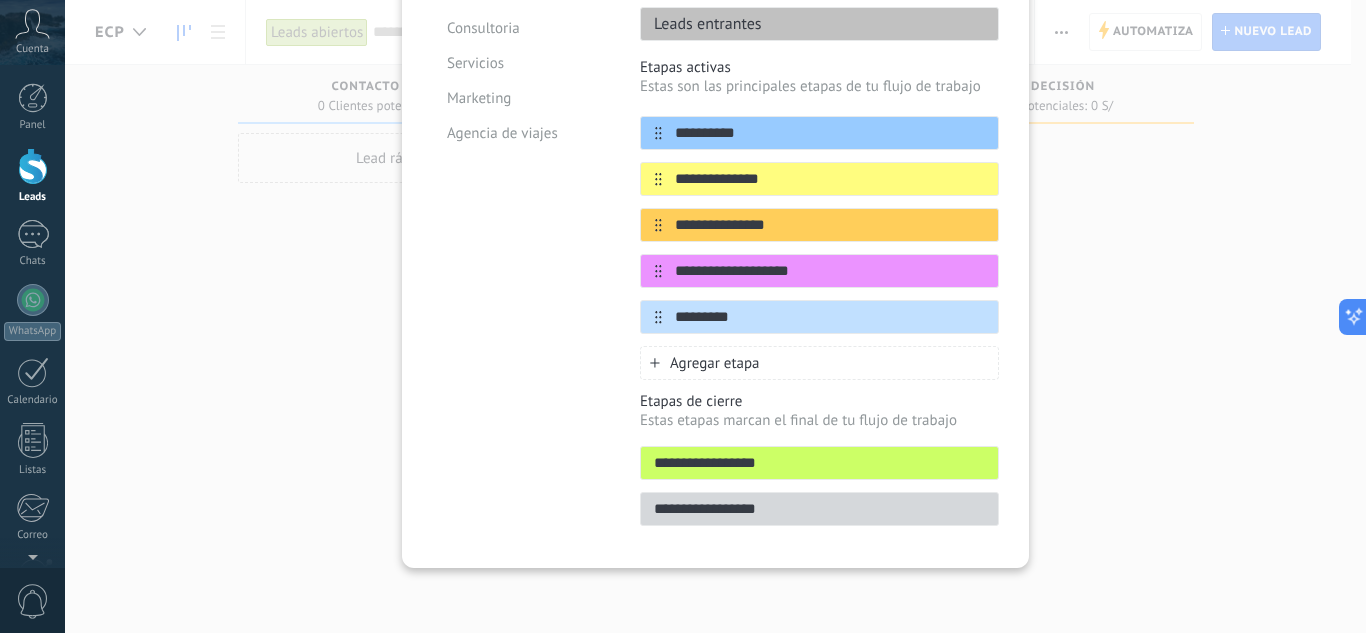 click on "Agregar etapa" at bounding box center [715, 363] 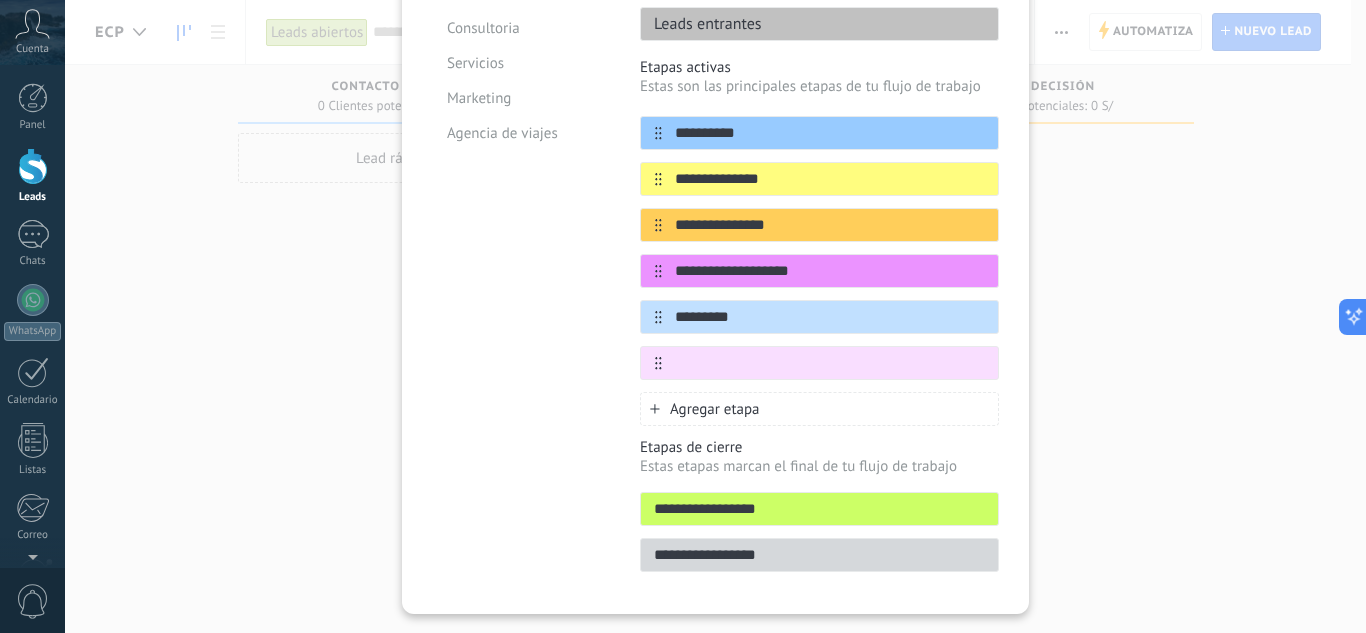 scroll, scrollTop: 97, scrollLeft: 0, axis: vertical 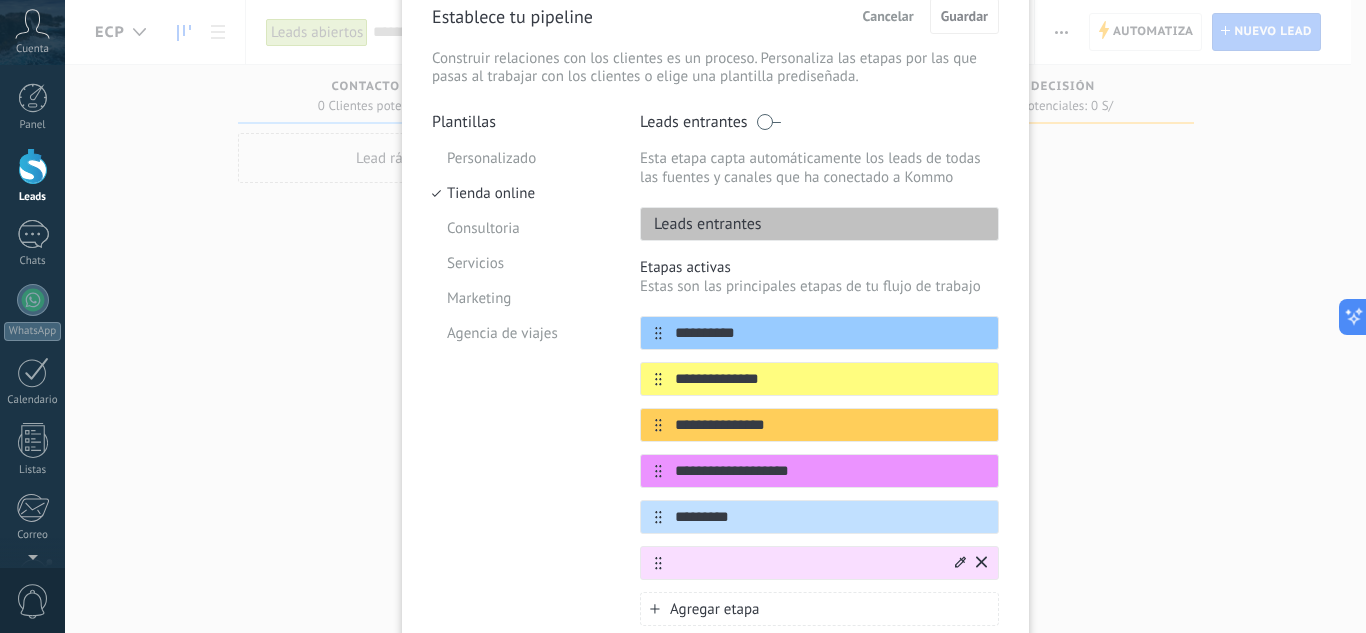 click at bounding box center (0, 0) 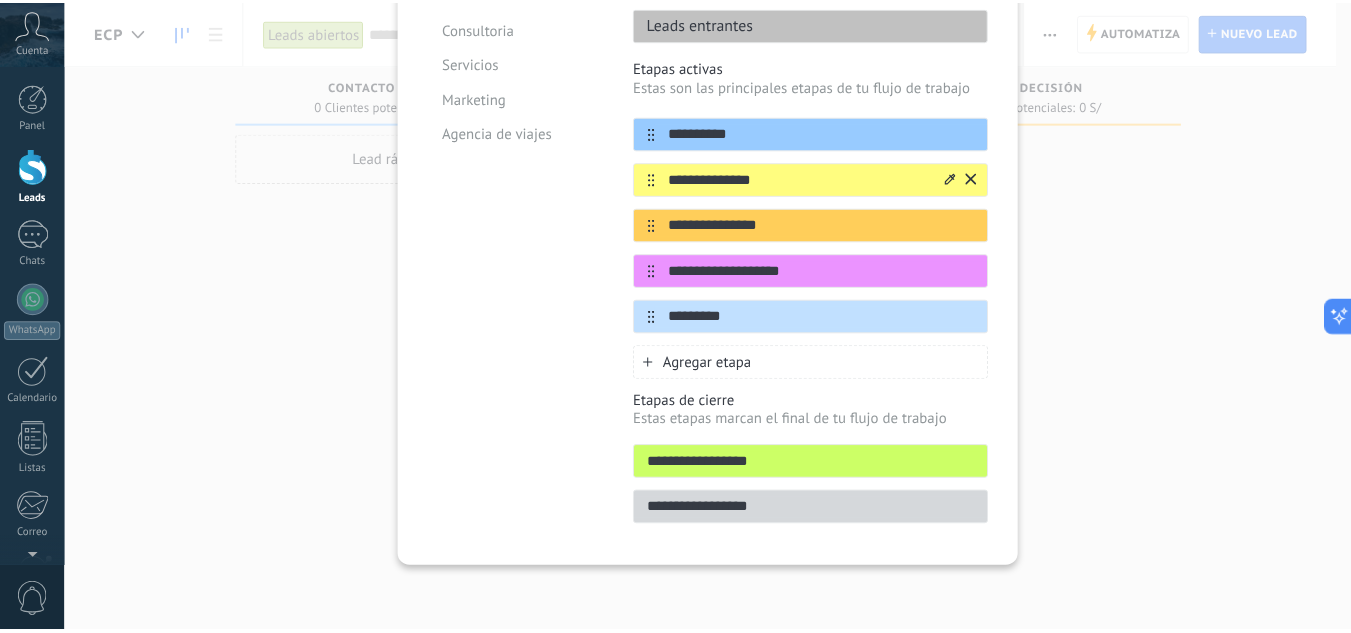 scroll, scrollTop: 0, scrollLeft: 0, axis: both 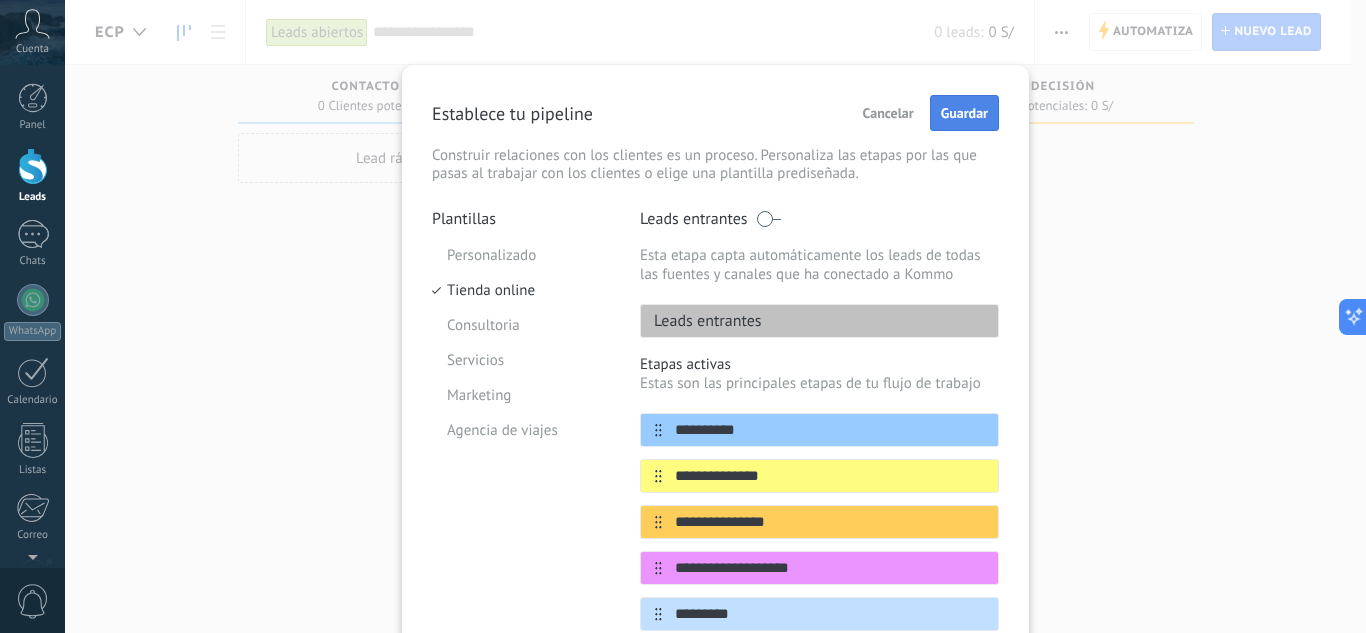 click on "Guardar" at bounding box center [964, 113] 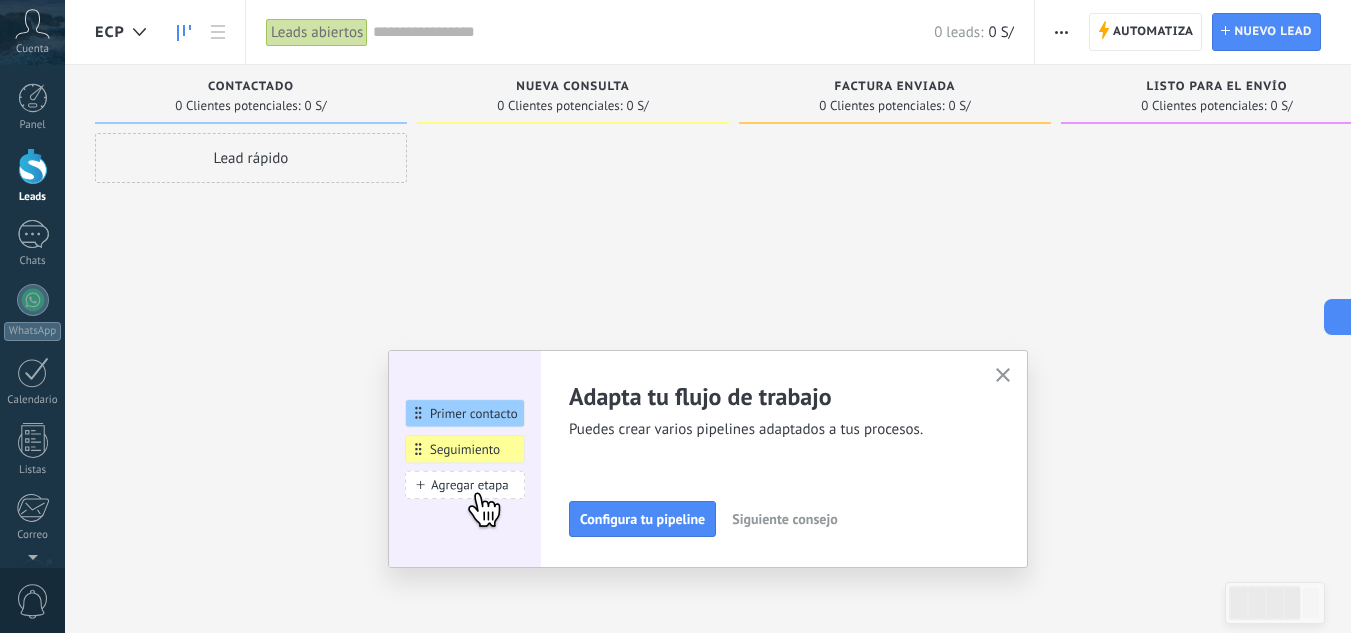 click at bounding box center (1003, 375) 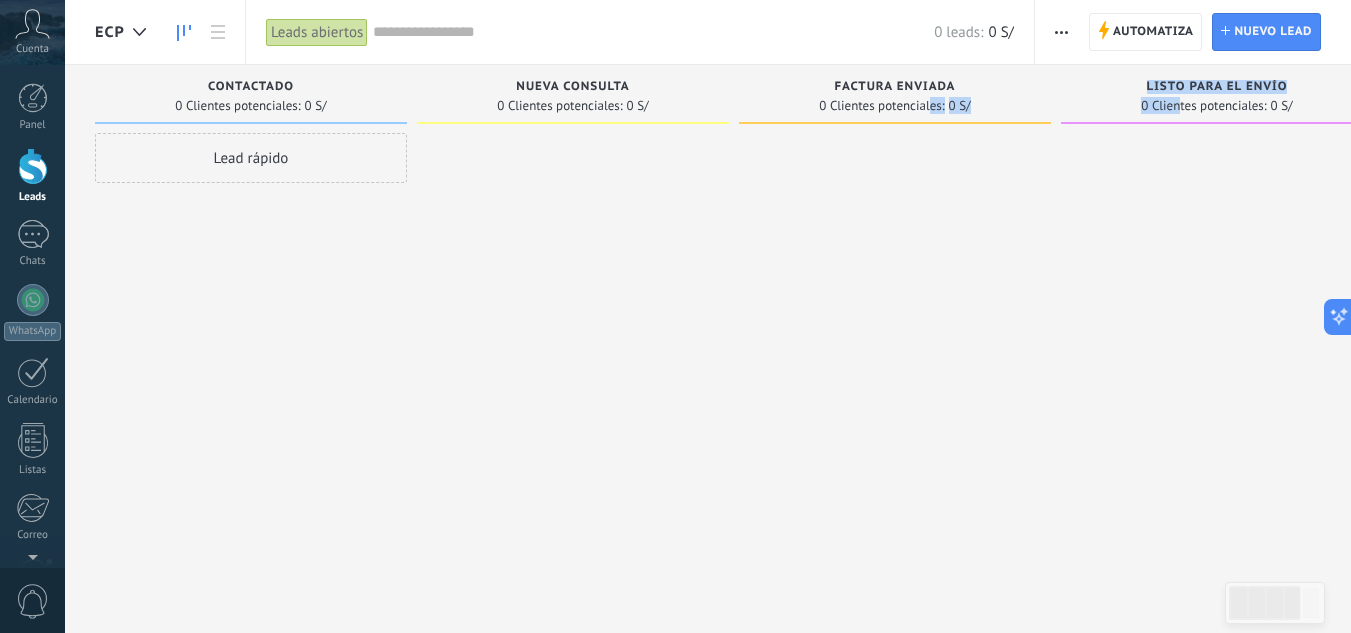 drag, startPoint x: 1181, startPoint y: 101, endPoint x: 927, endPoint y: 112, distance: 254.23808 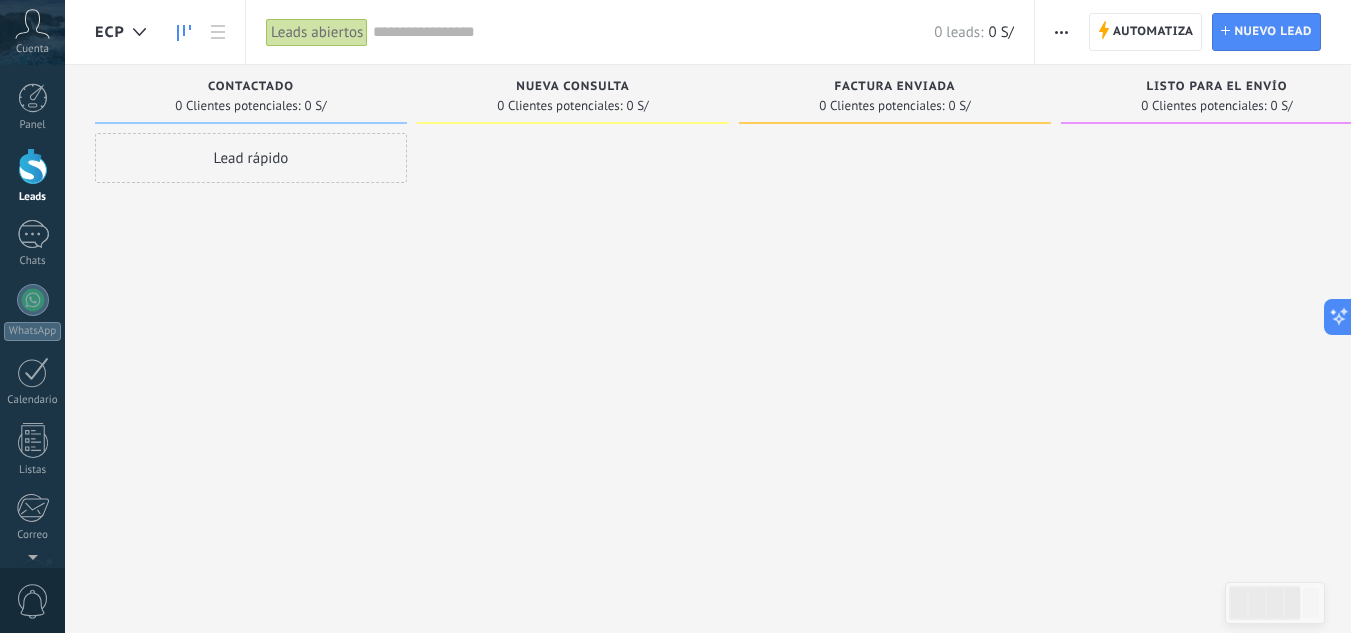 click on "Lead rápido" at bounding box center [251, 158] 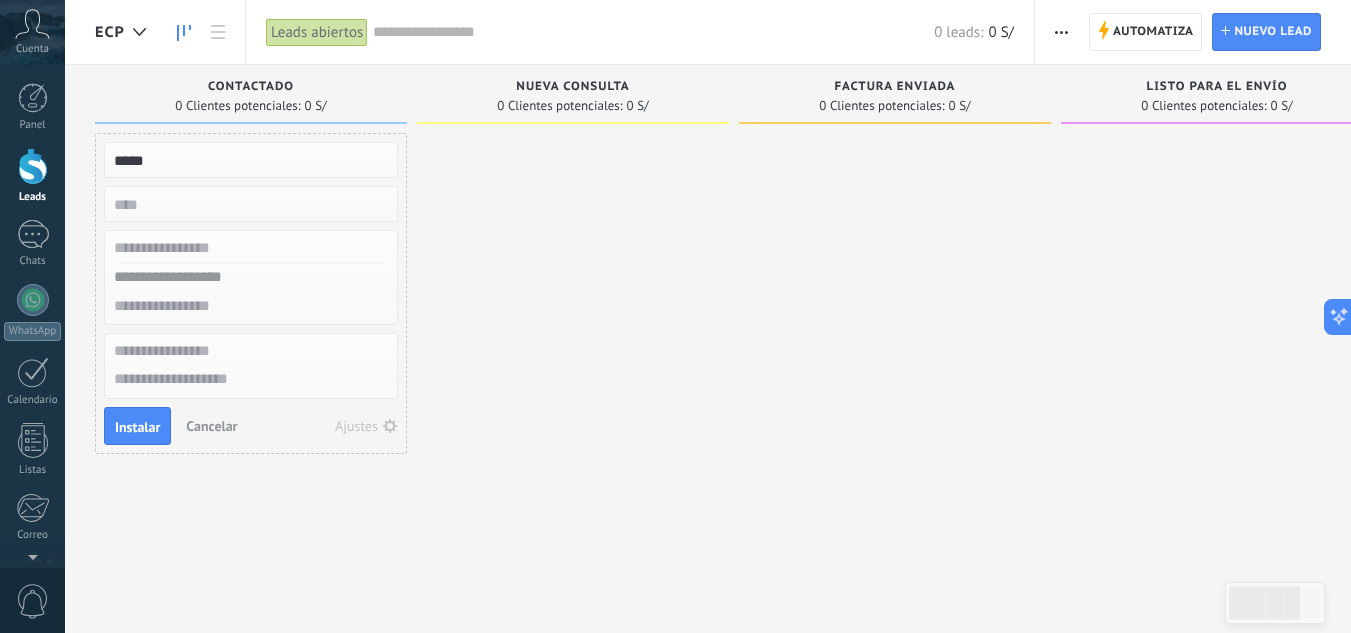 type on "*****" 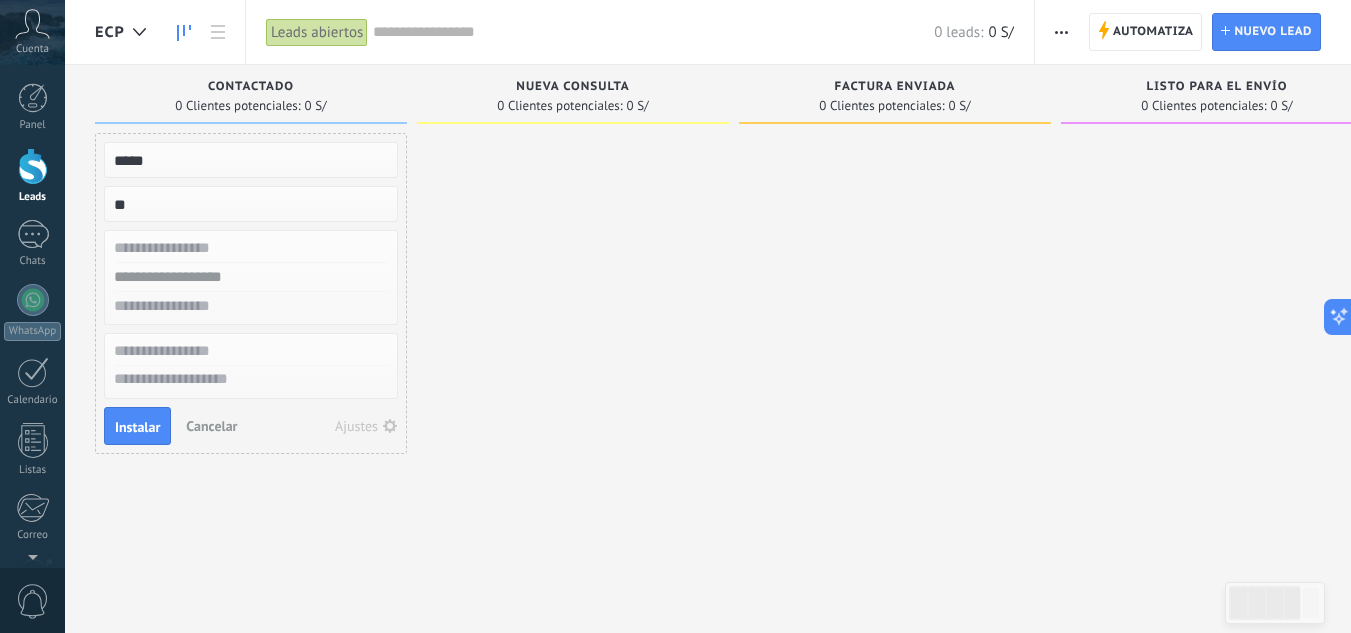 type on "**" 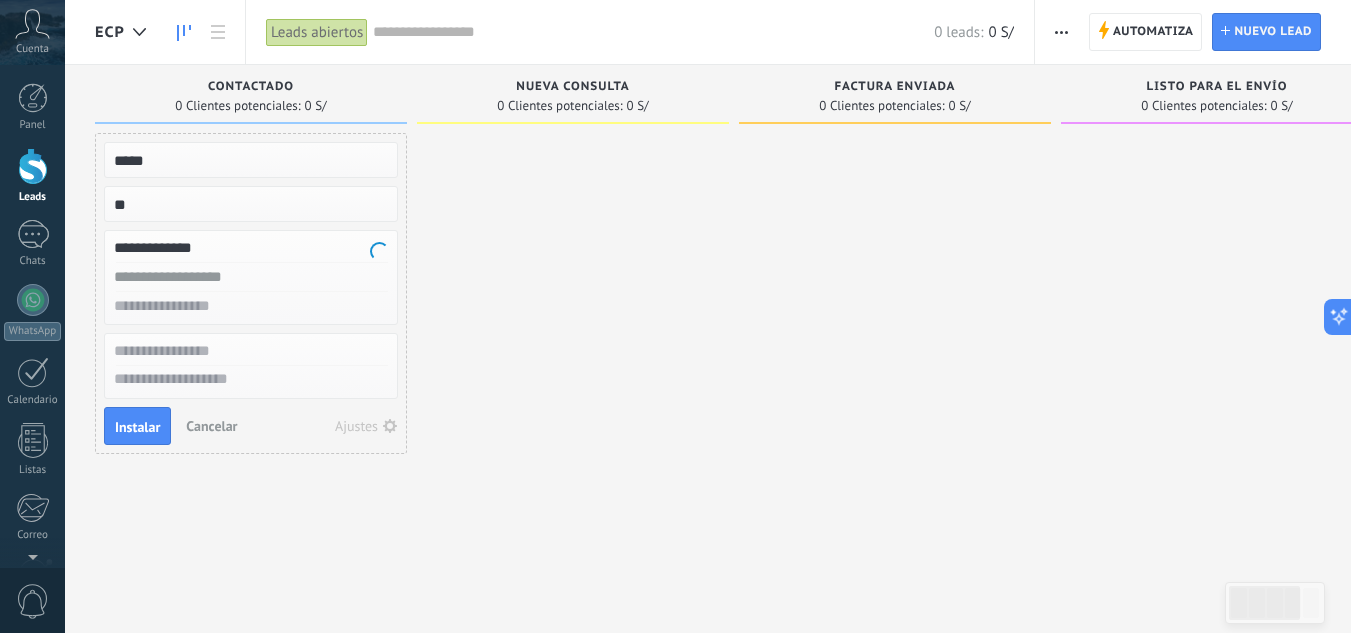 type on "**********" 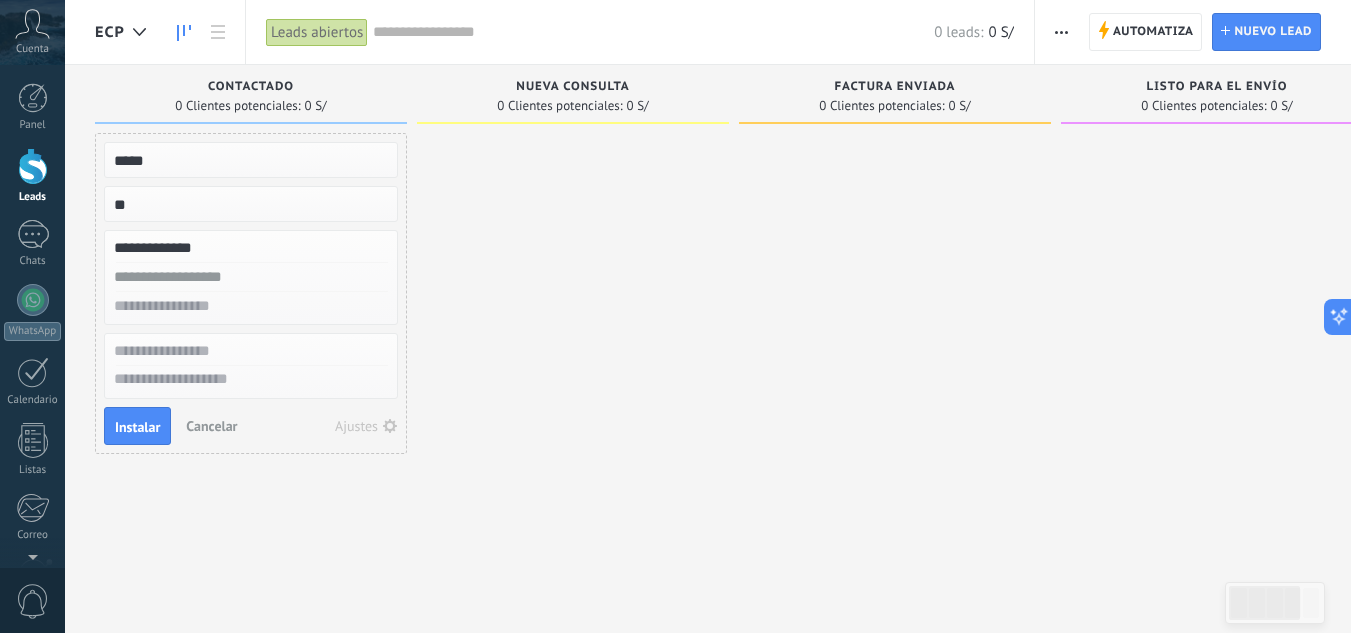 click at bounding box center [249, 277] 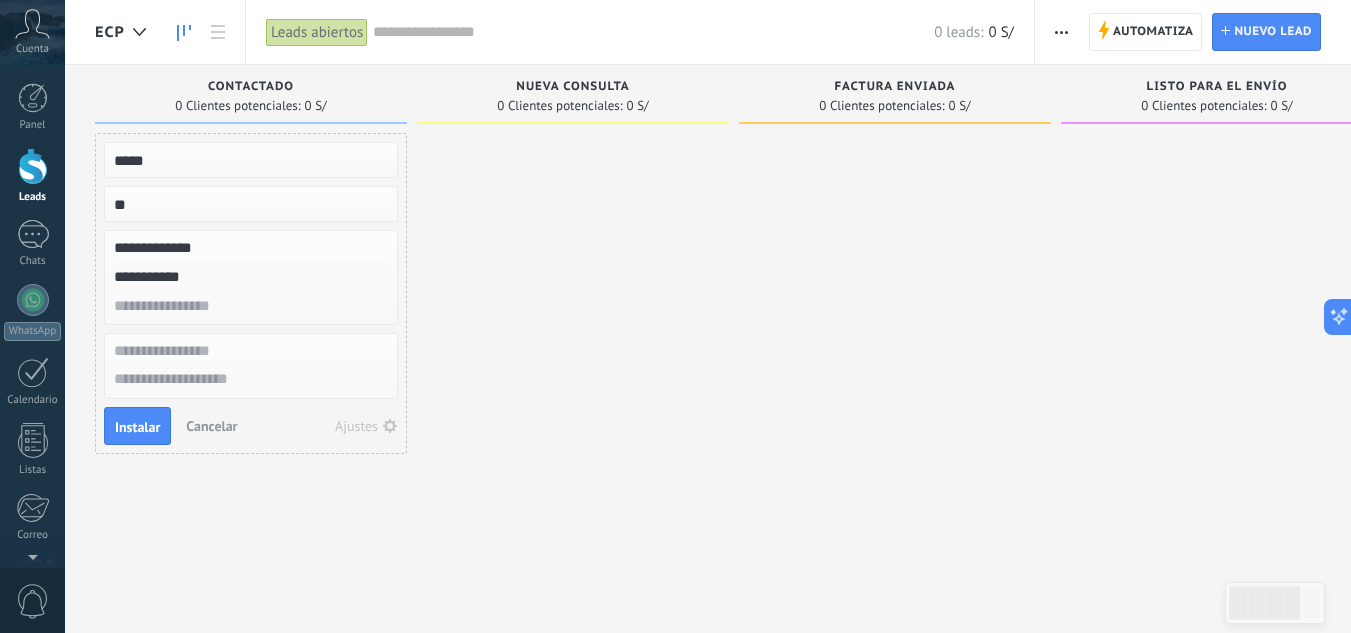 type on "**********" 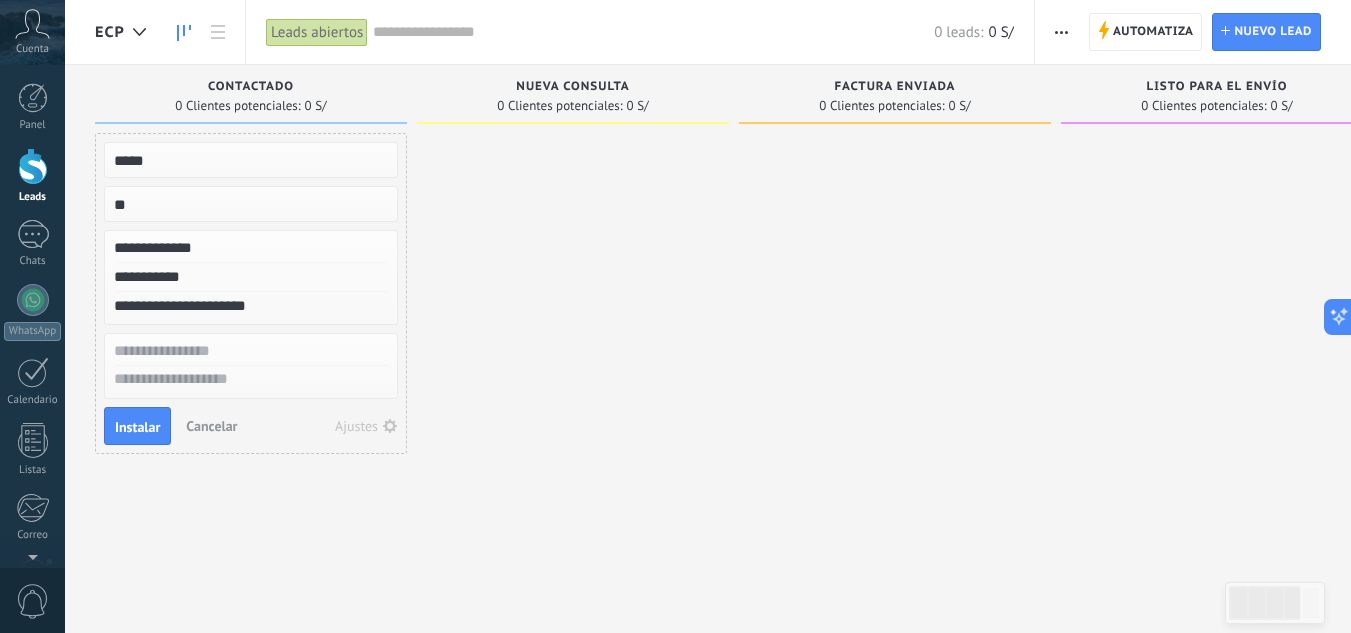 type on "**********" 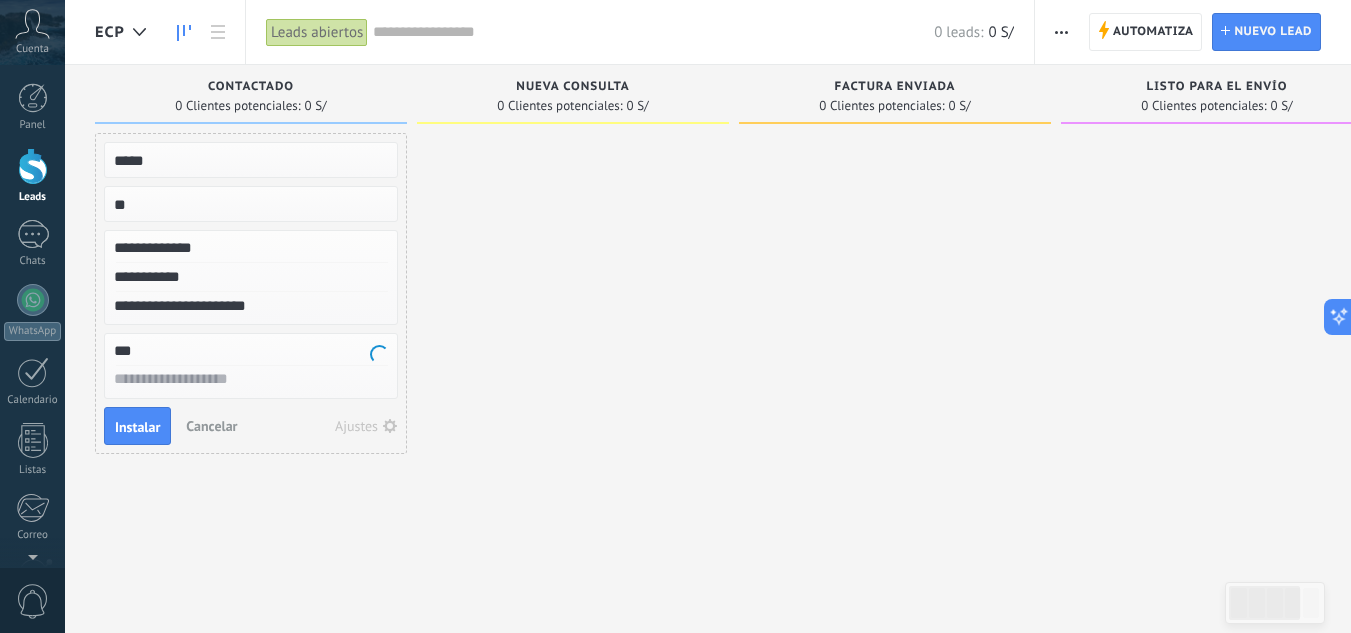 type on "***" 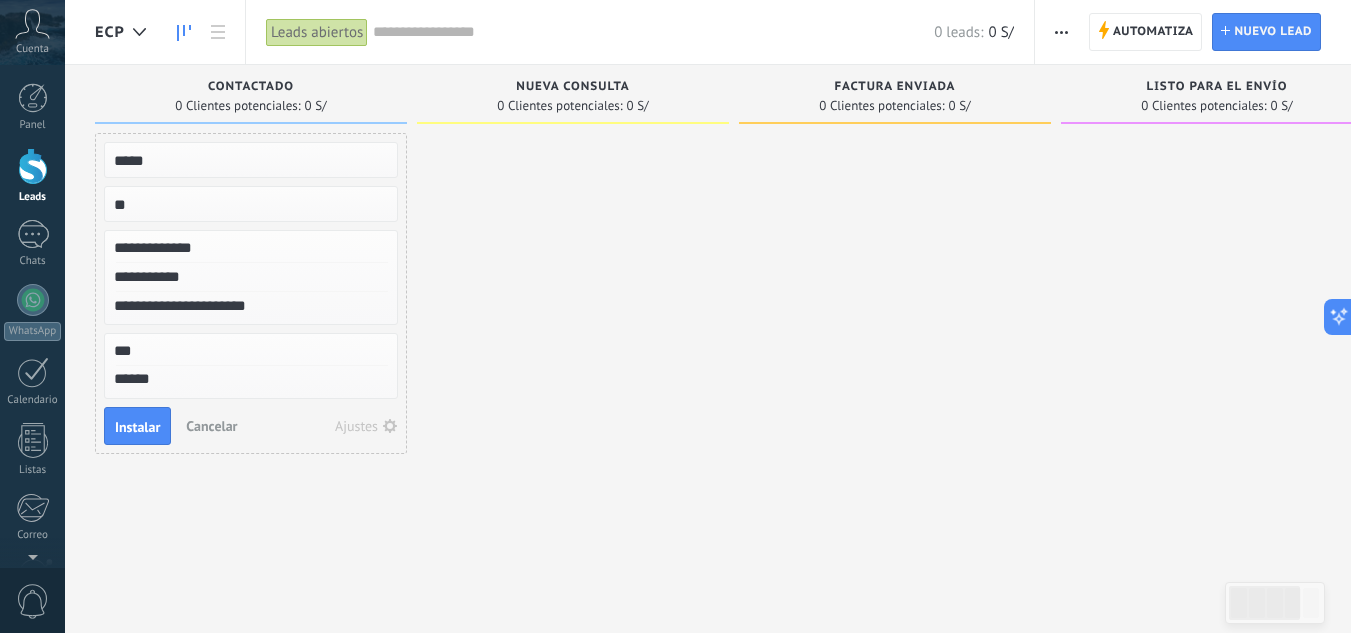 scroll, scrollTop: 19, scrollLeft: 0, axis: vertical 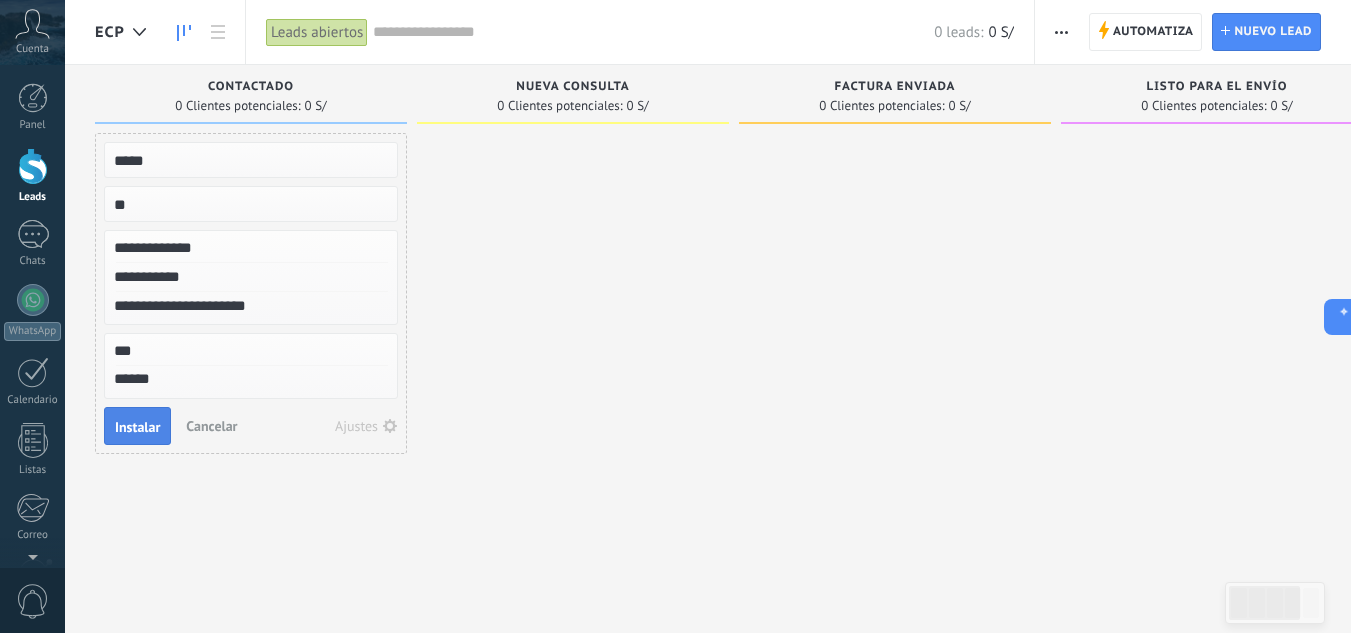 type on "******" 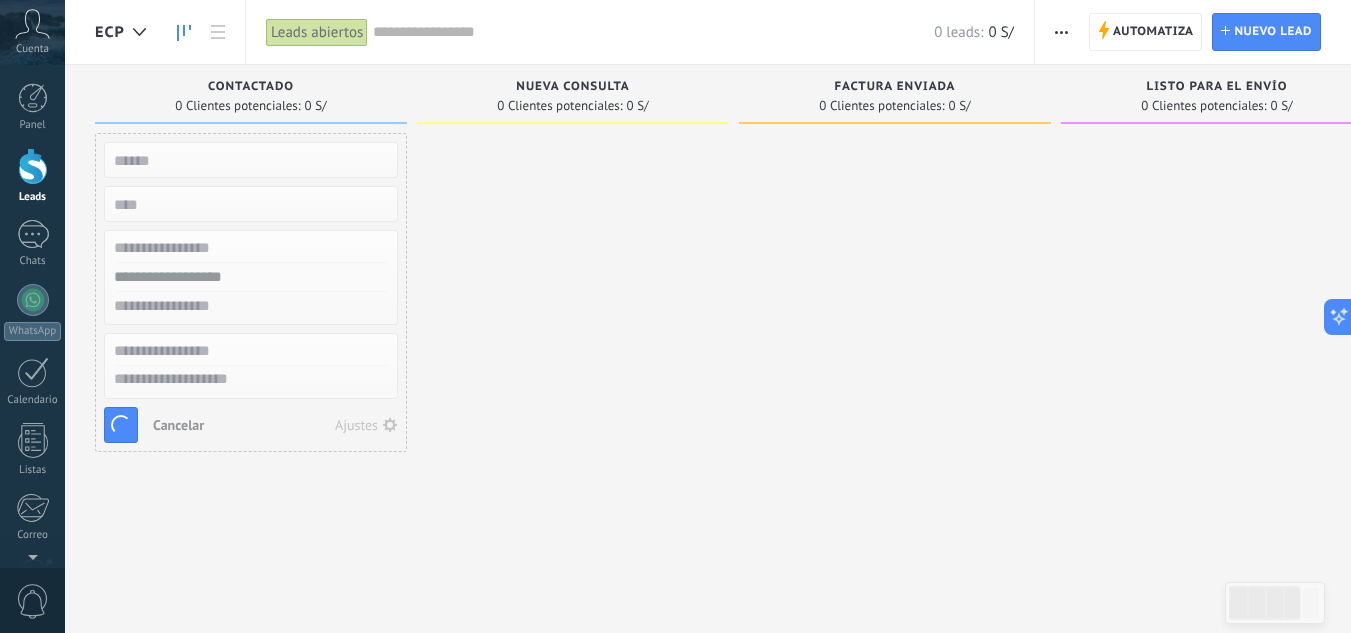 scroll, scrollTop: 19, scrollLeft: 0, axis: vertical 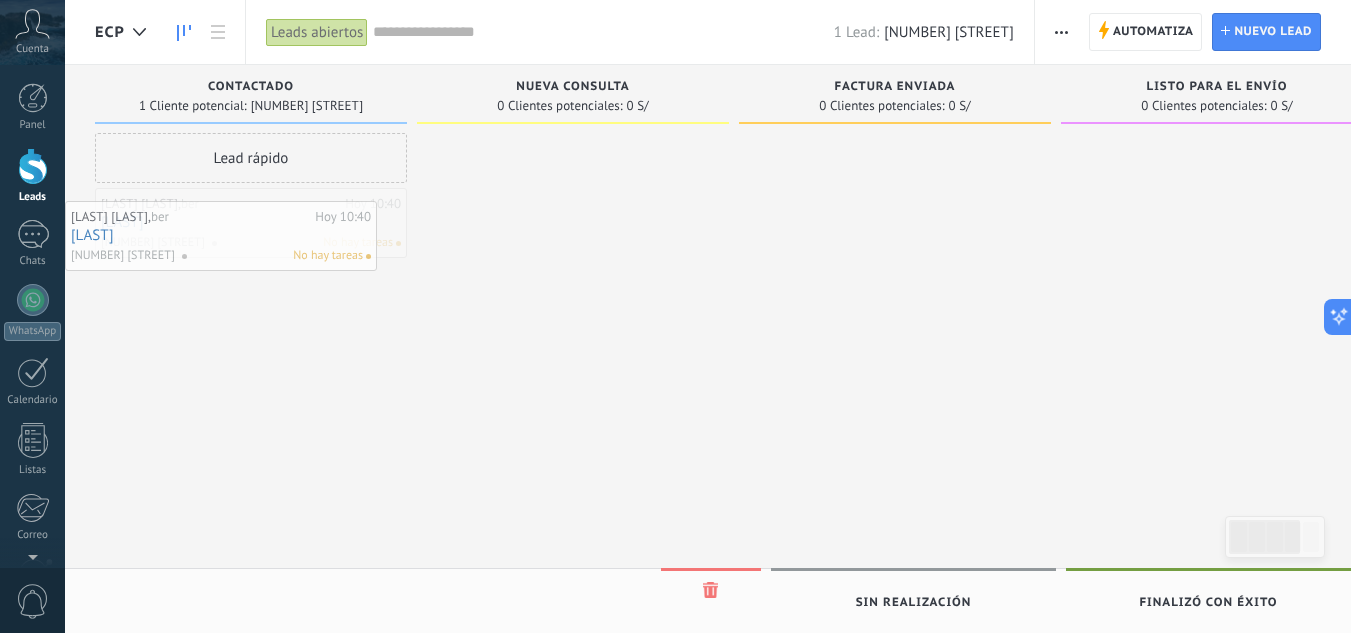 drag, startPoint x: 386, startPoint y: 239, endPoint x: 350, endPoint y: 252, distance: 38.27532 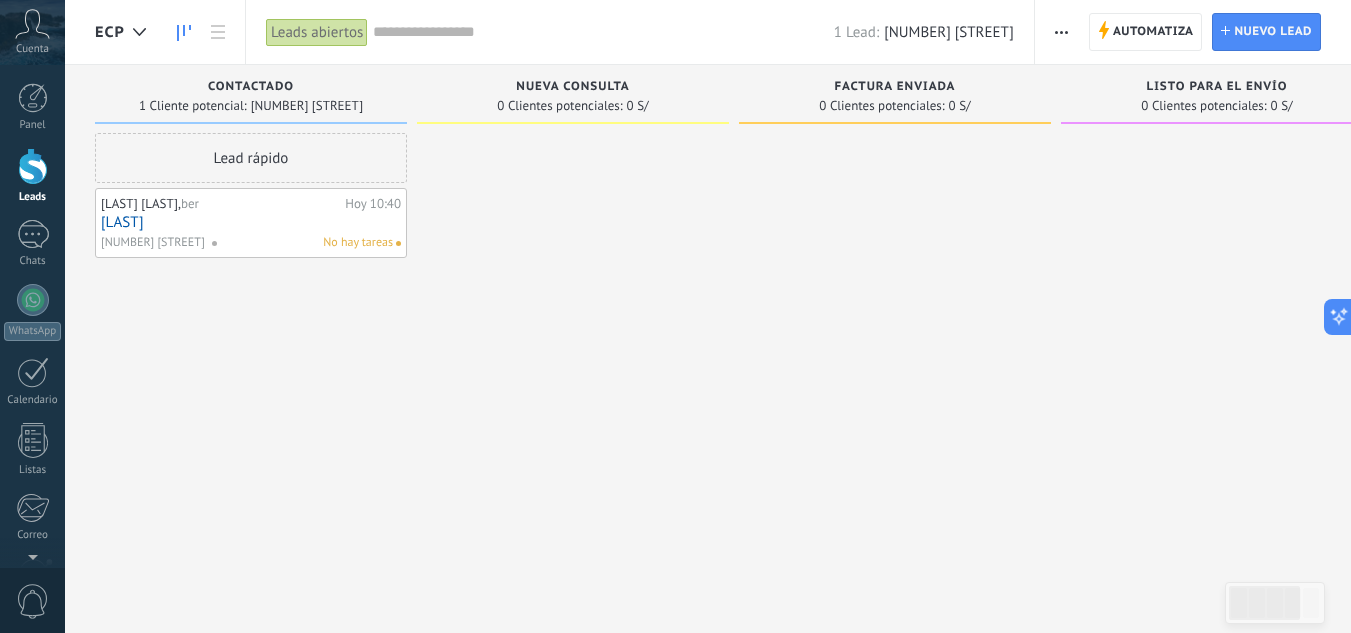 click on "[NAME] [LAST], [TIME] [NUMBER] [STREET] [NUMBER] [STREET]" at bounding box center [251, 223] 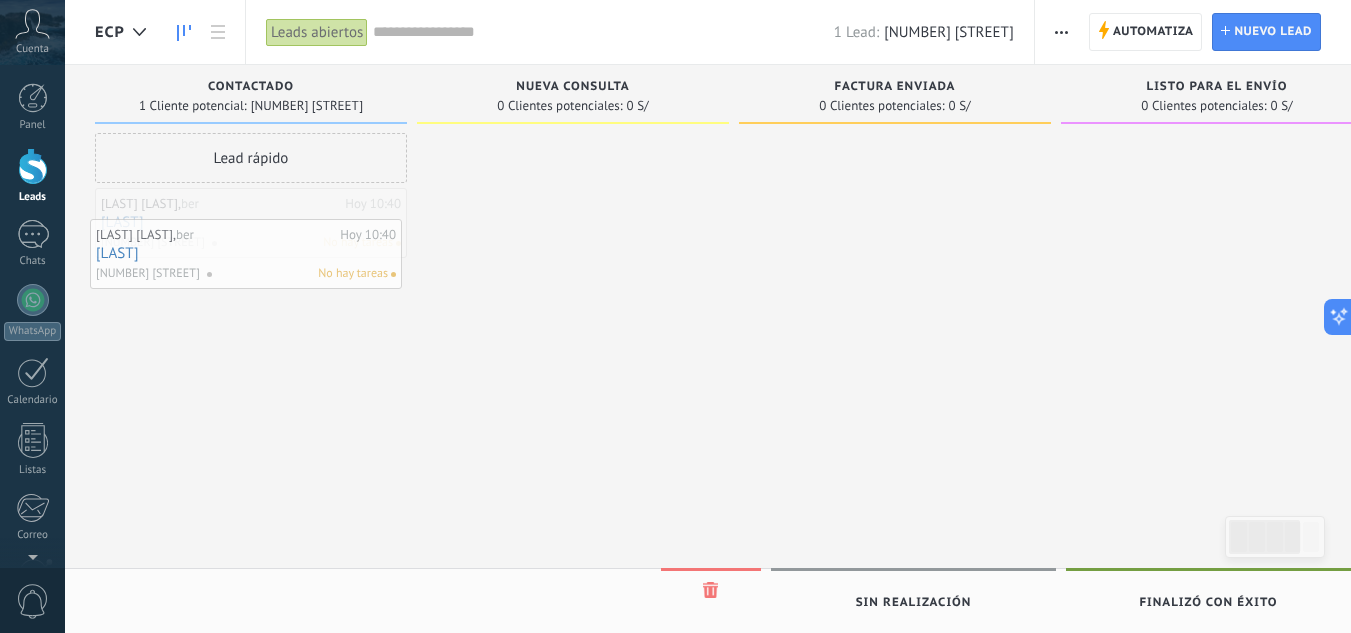 drag, startPoint x: 374, startPoint y: 239, endPoint x: 369, endPoint y: 269, distance: 30.413813 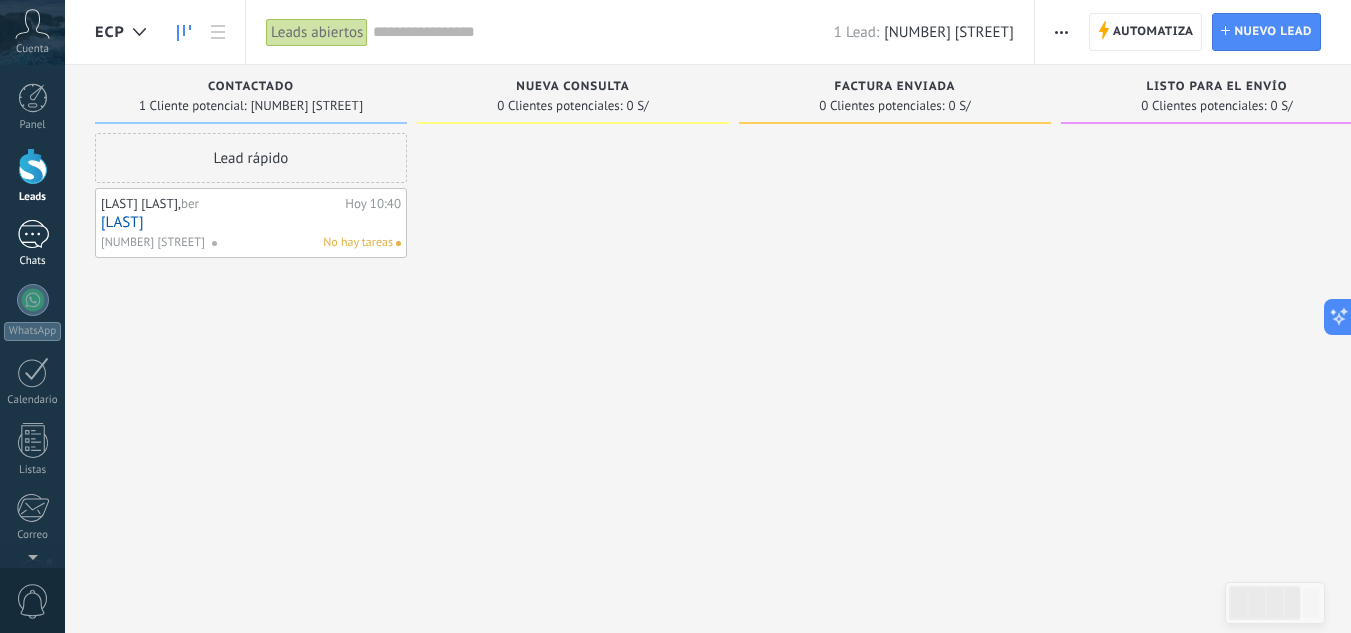 click at bounding box center [33, 234] 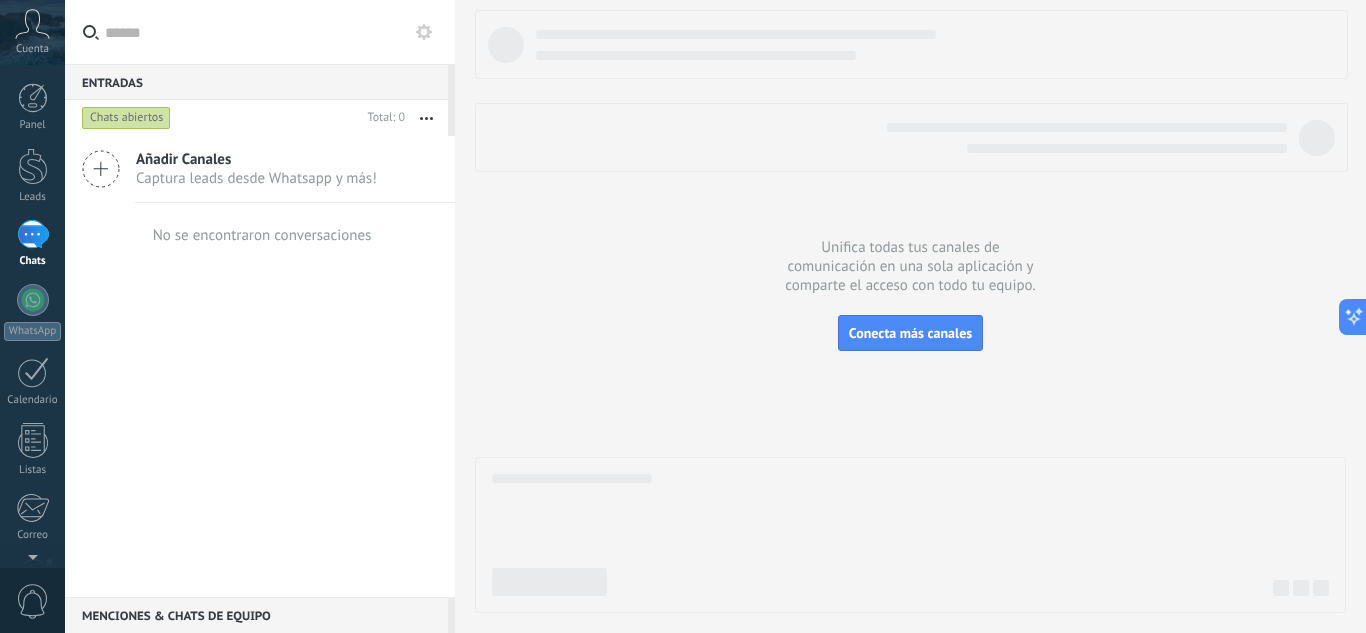 click on "Captura leads desde Whatsapp y más!" at bounding box center (256, 178) 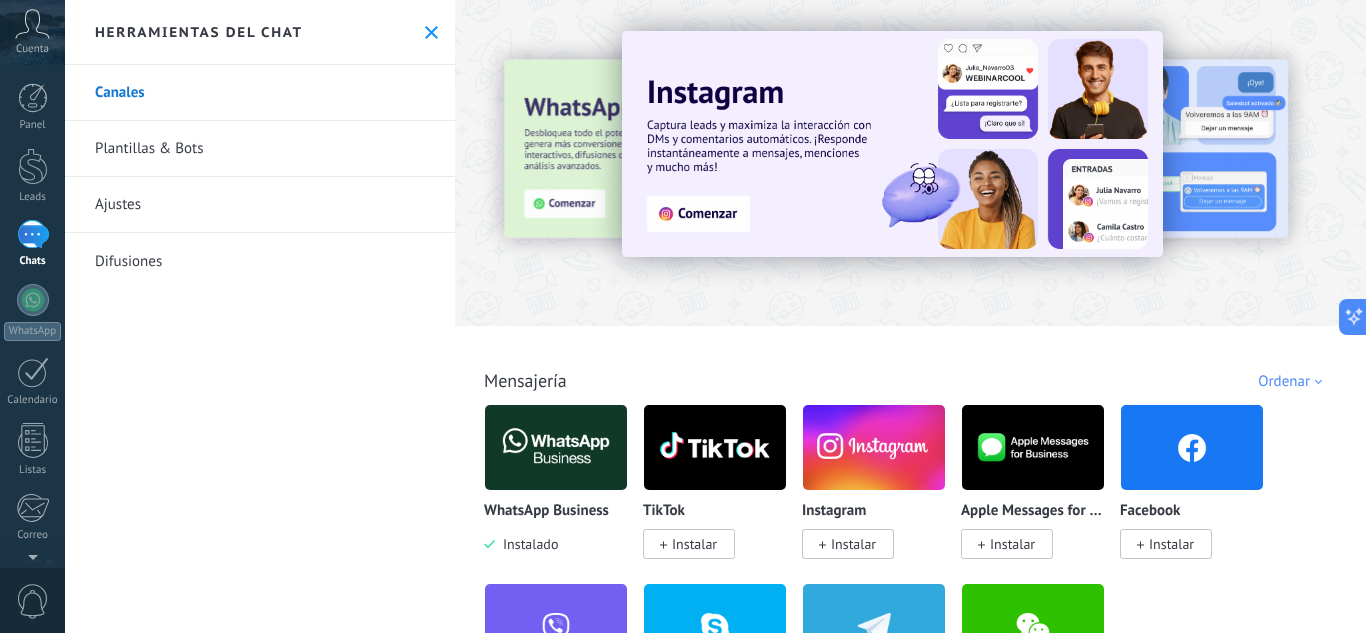 click on "Plantillas & Bots" at bounding box center (260, 149) 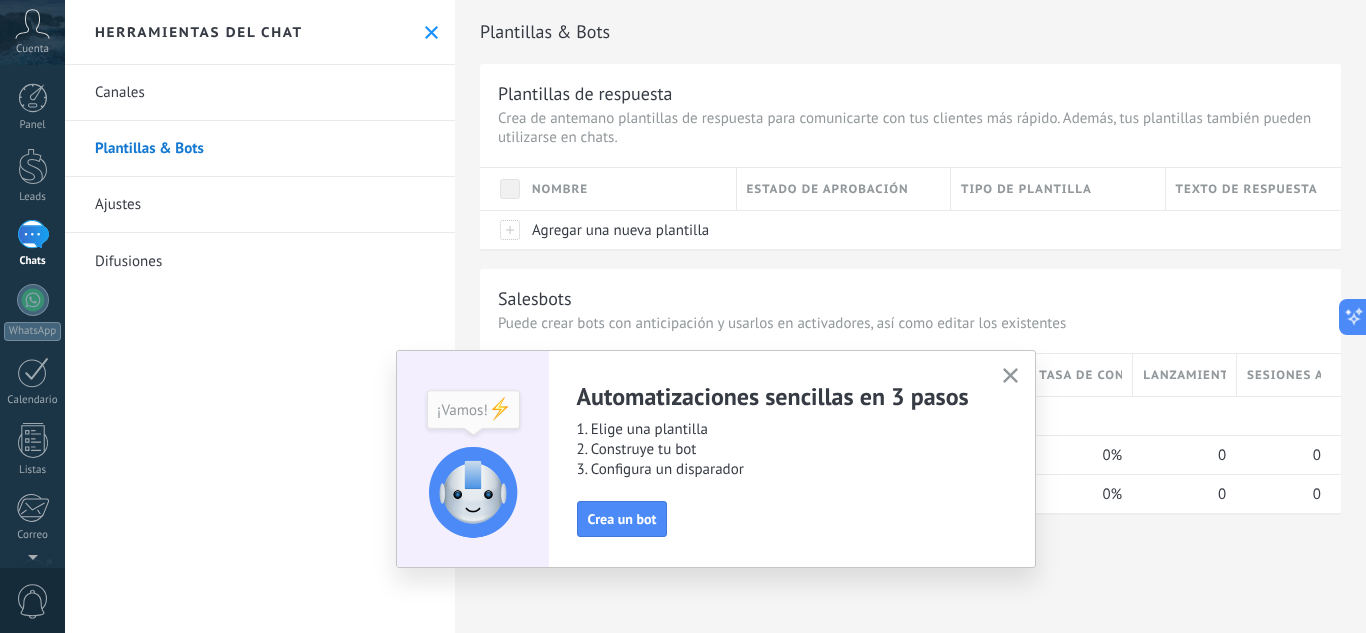 click at bounding box center [1010, 376] 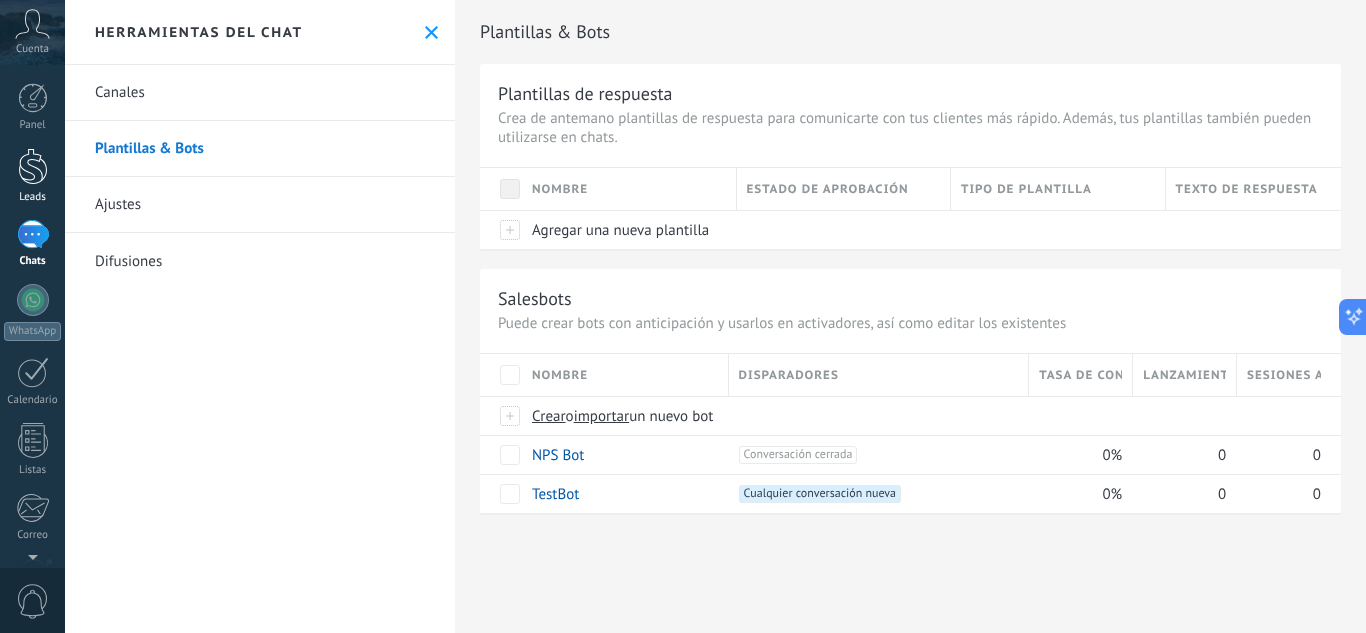 click on "Leads" at bounding box center [32, 176] 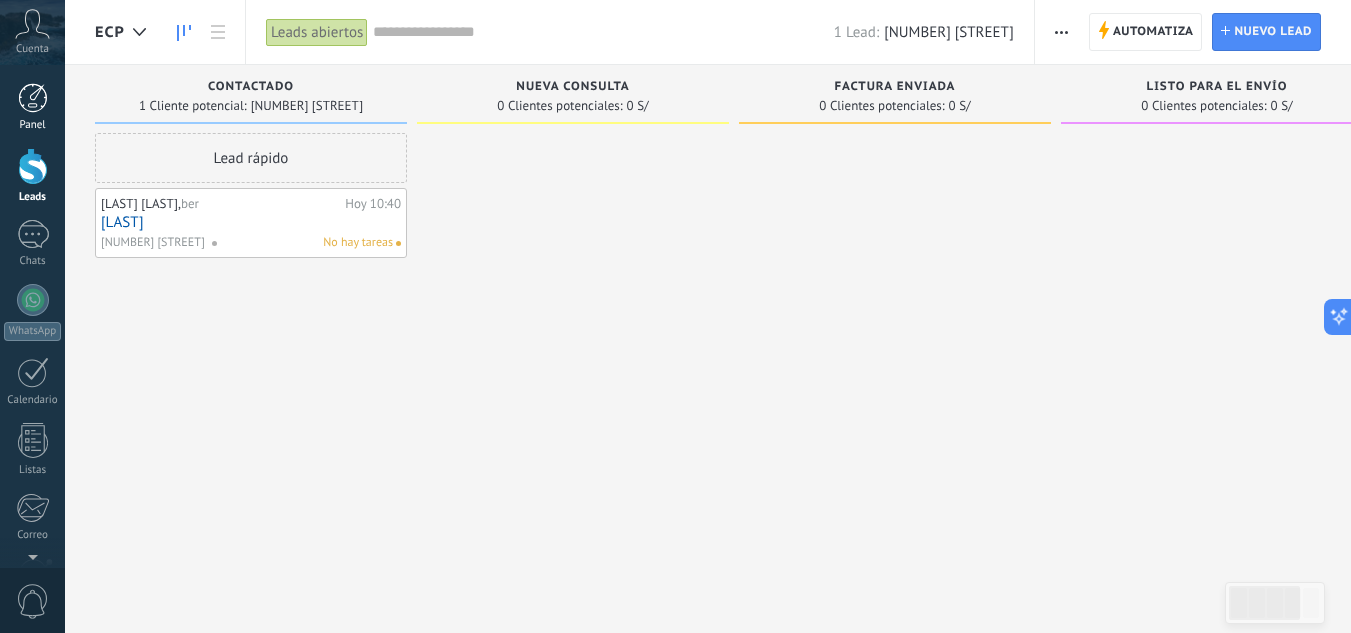 click on "Panel" at bounding box center [32, 107] 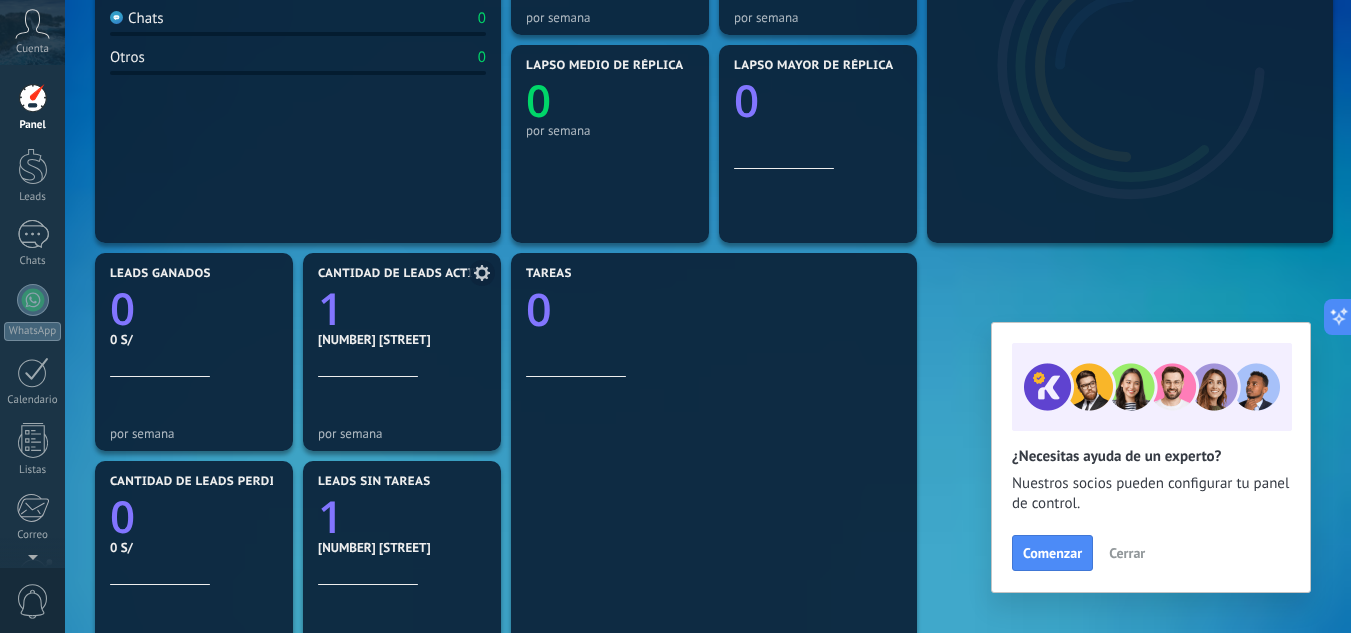 scroll, scrollTop: 0, scrollLeft: 0, axis: both 